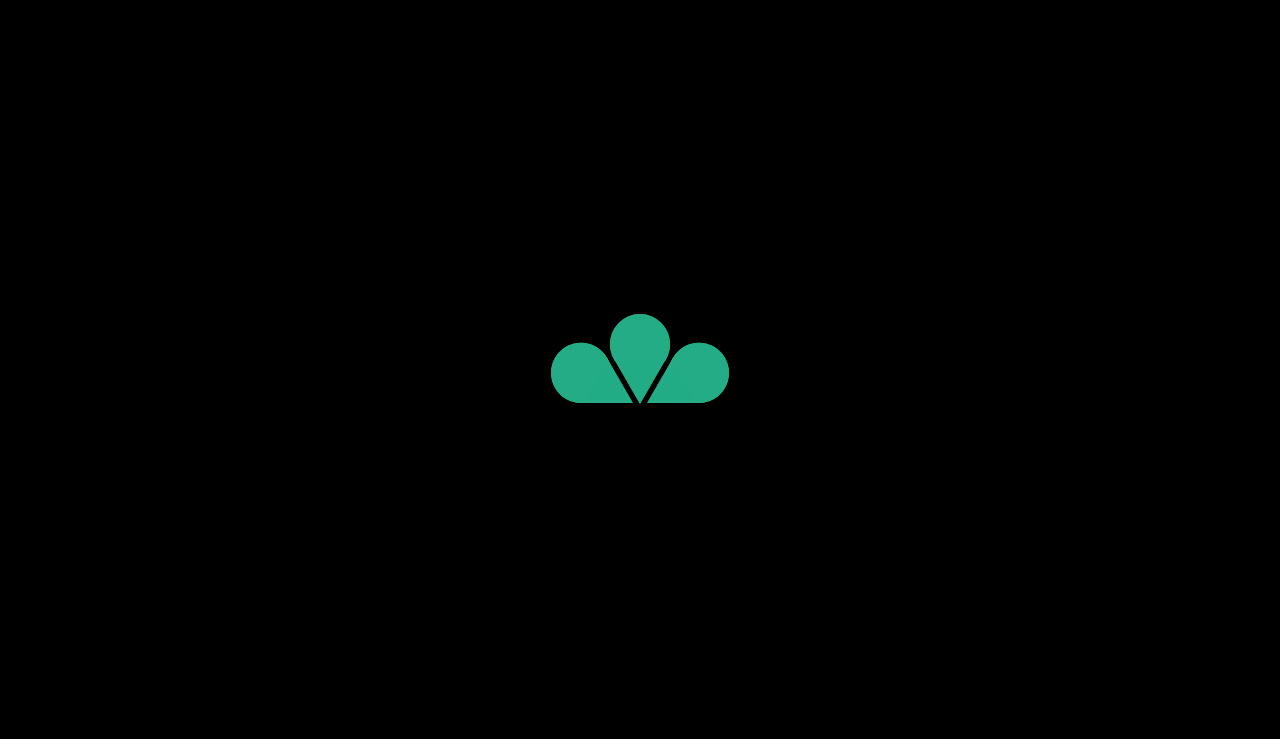 scroll, scrollTop: 0, scrollLeft: 0, axis: both 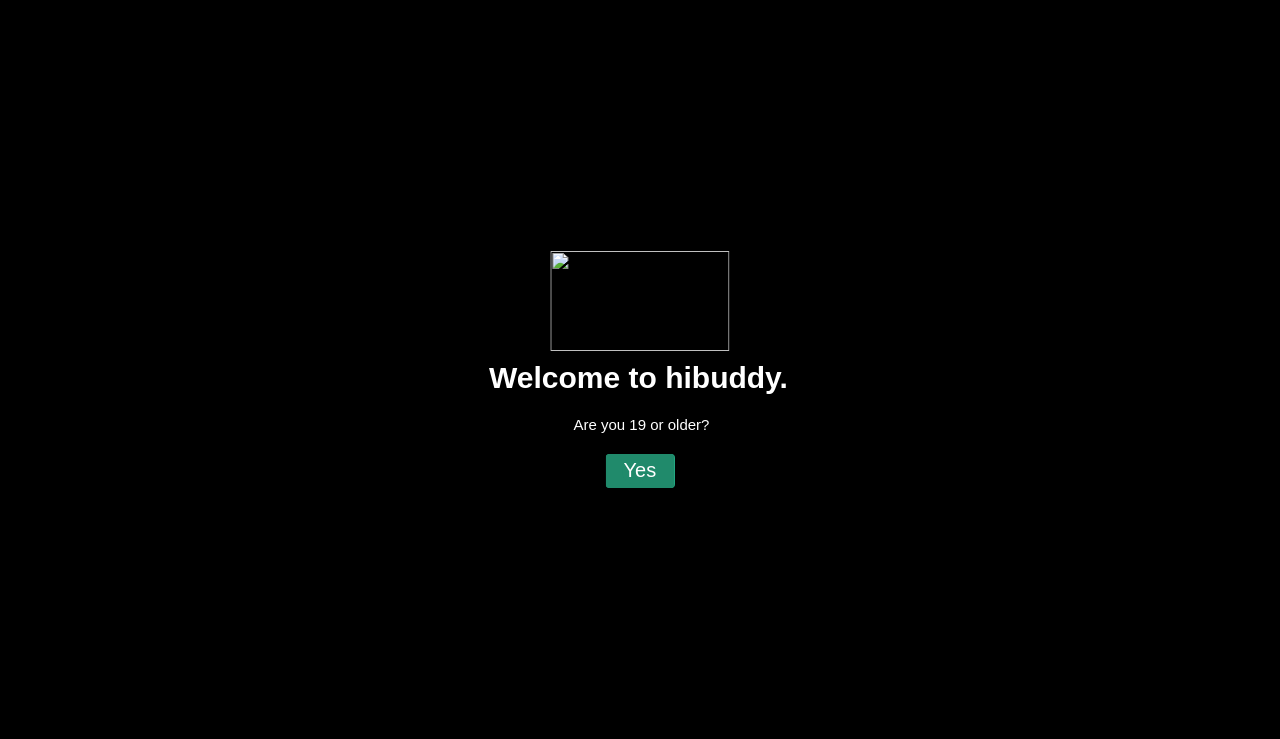 click at bounding box center [640, 369] 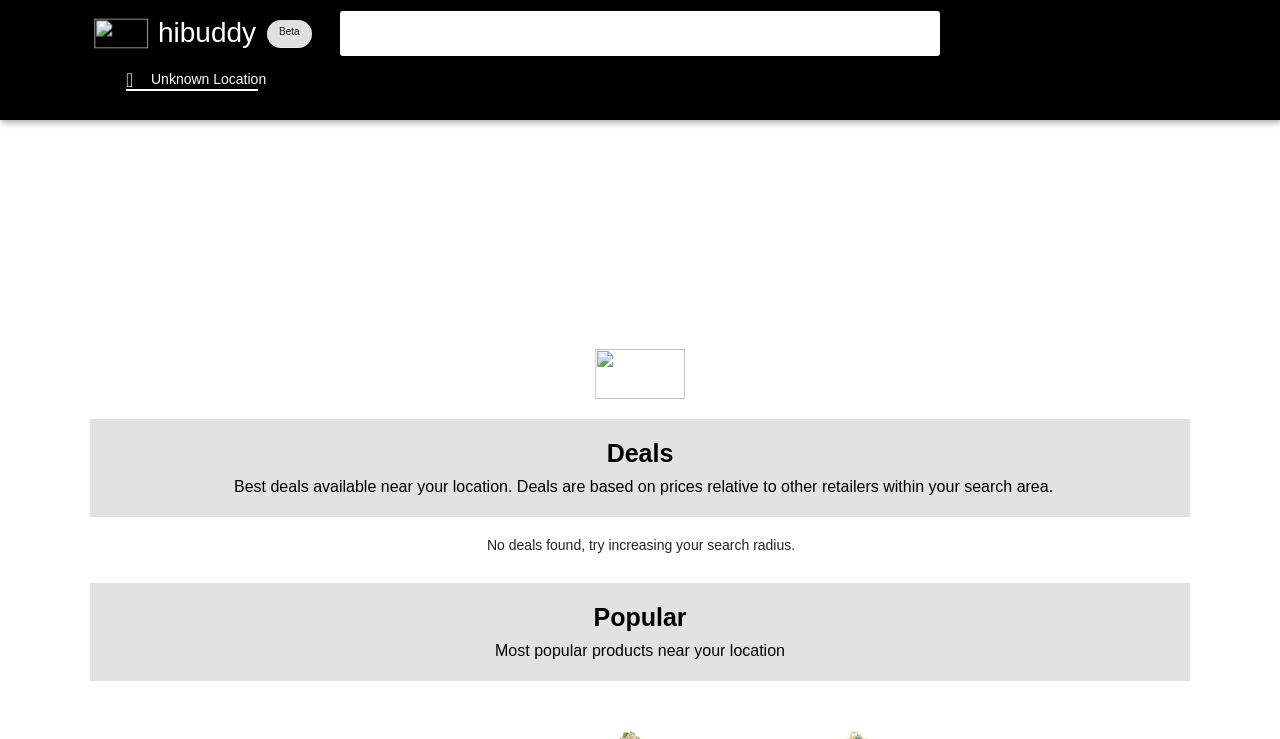 click at bounding box center [640, 369] 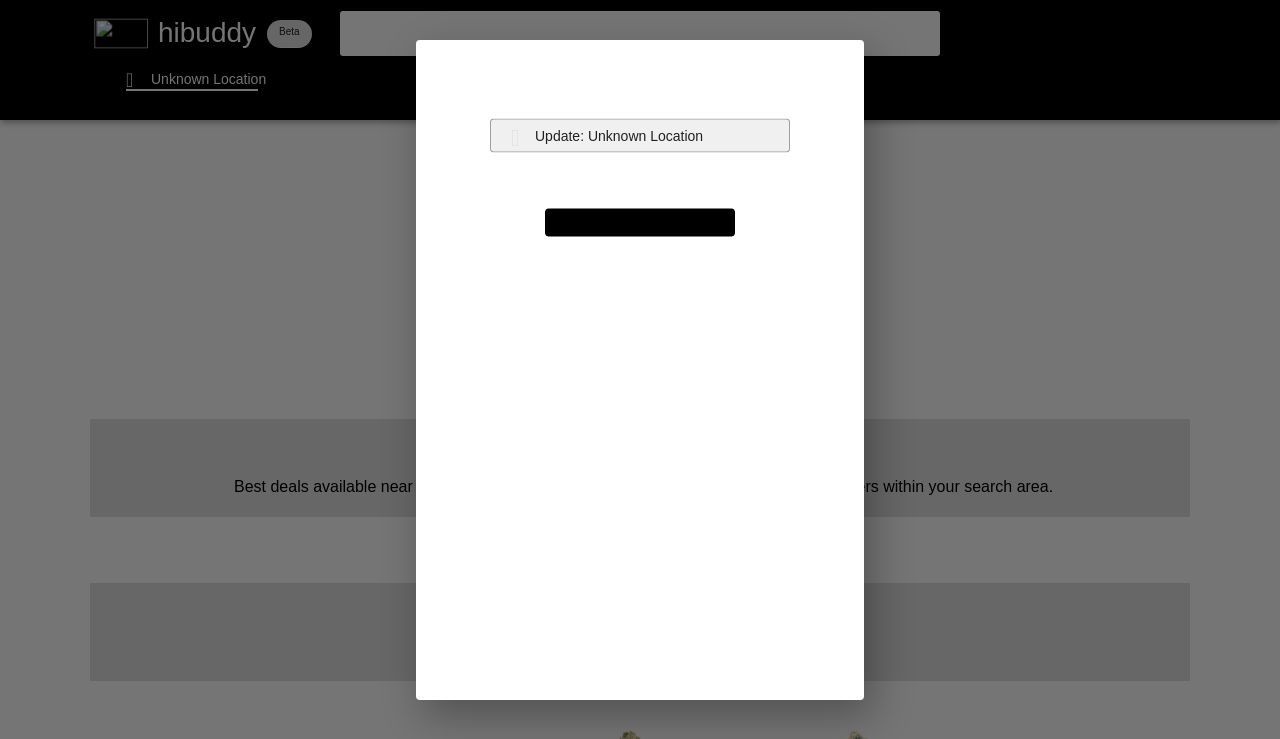 click at bounding box center [640, 369] 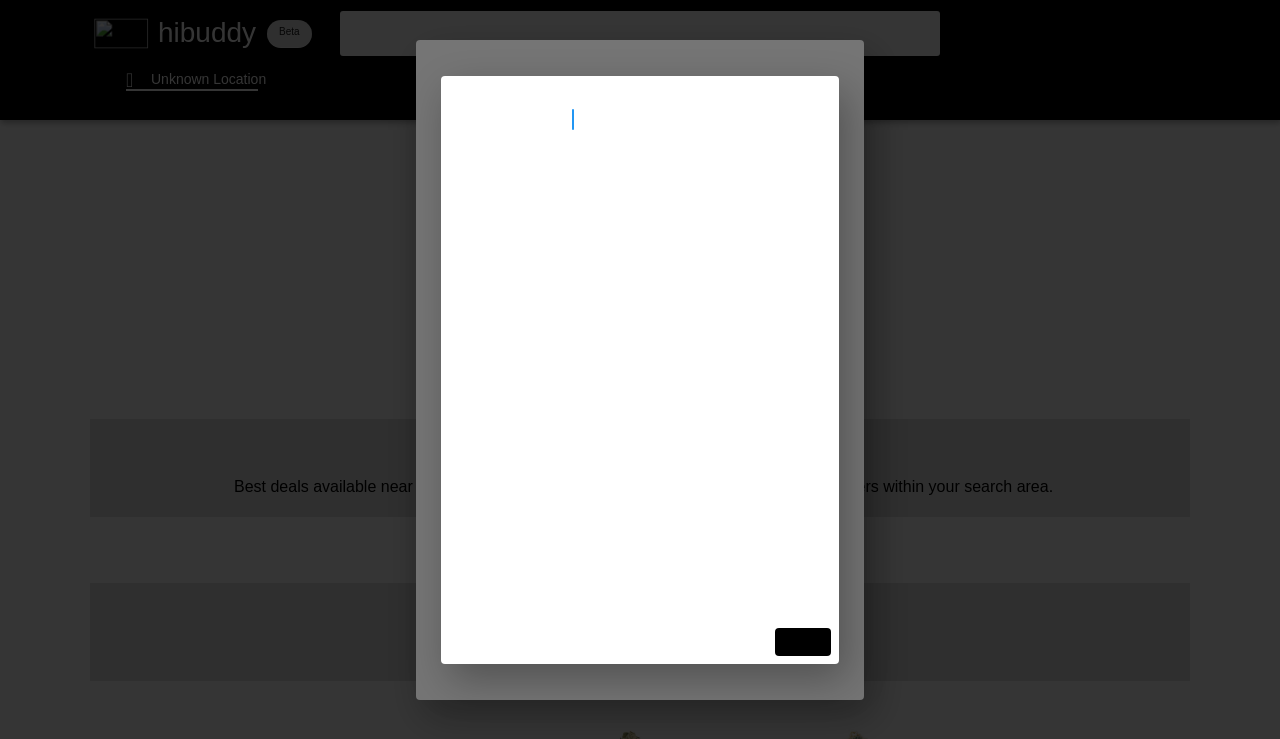 type on "[STREET_ADDRESS]" 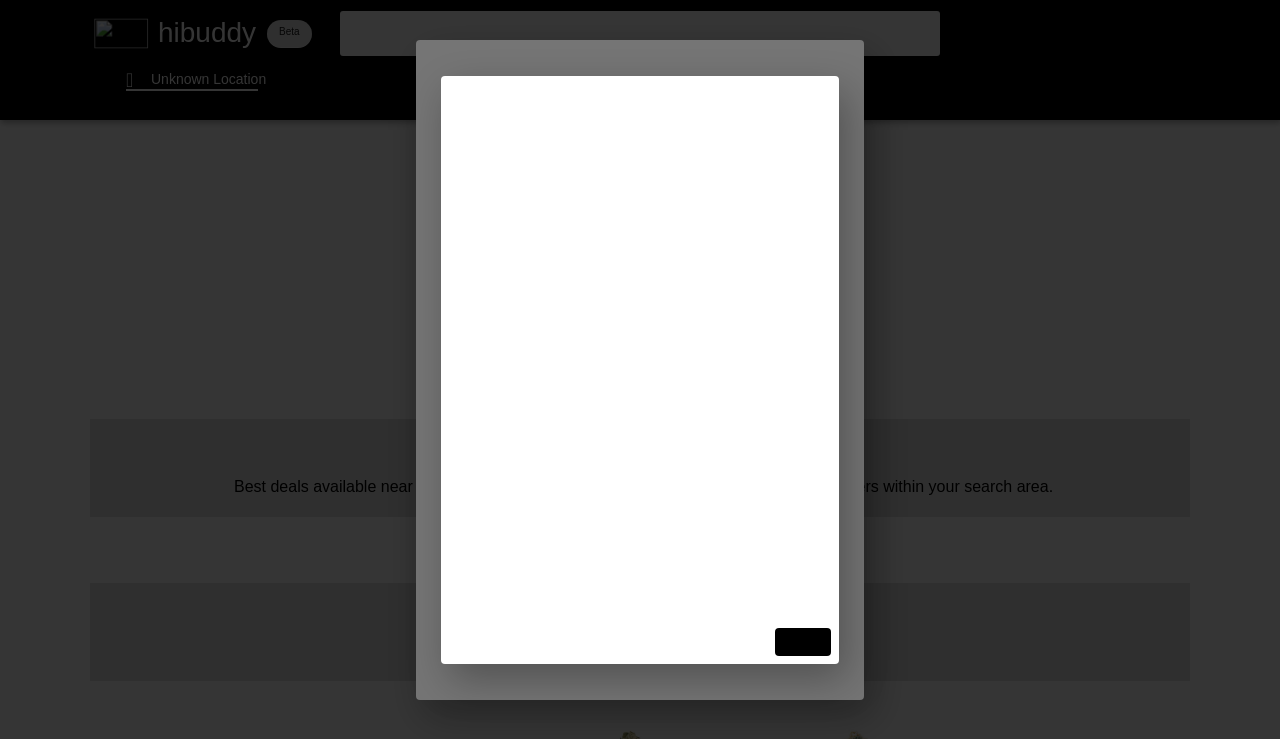 click at bounding box center [640, 369] 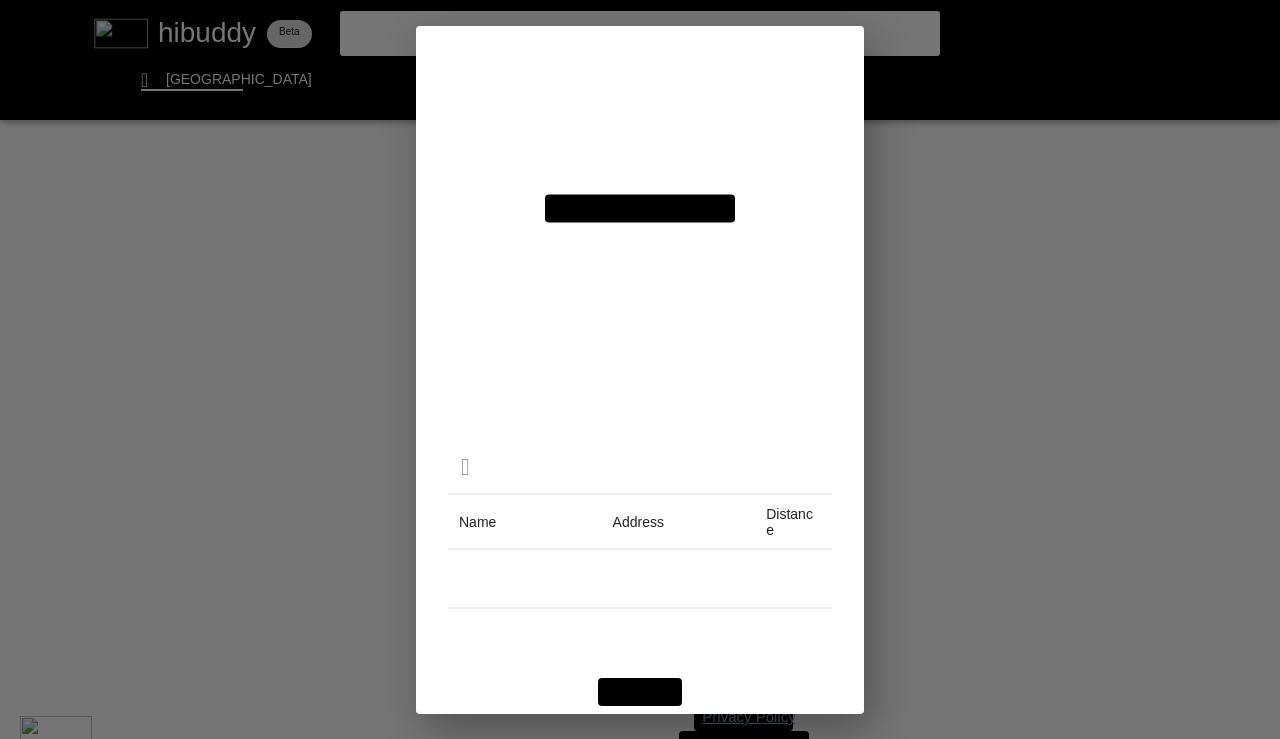 click at bounding box center [640, 369] 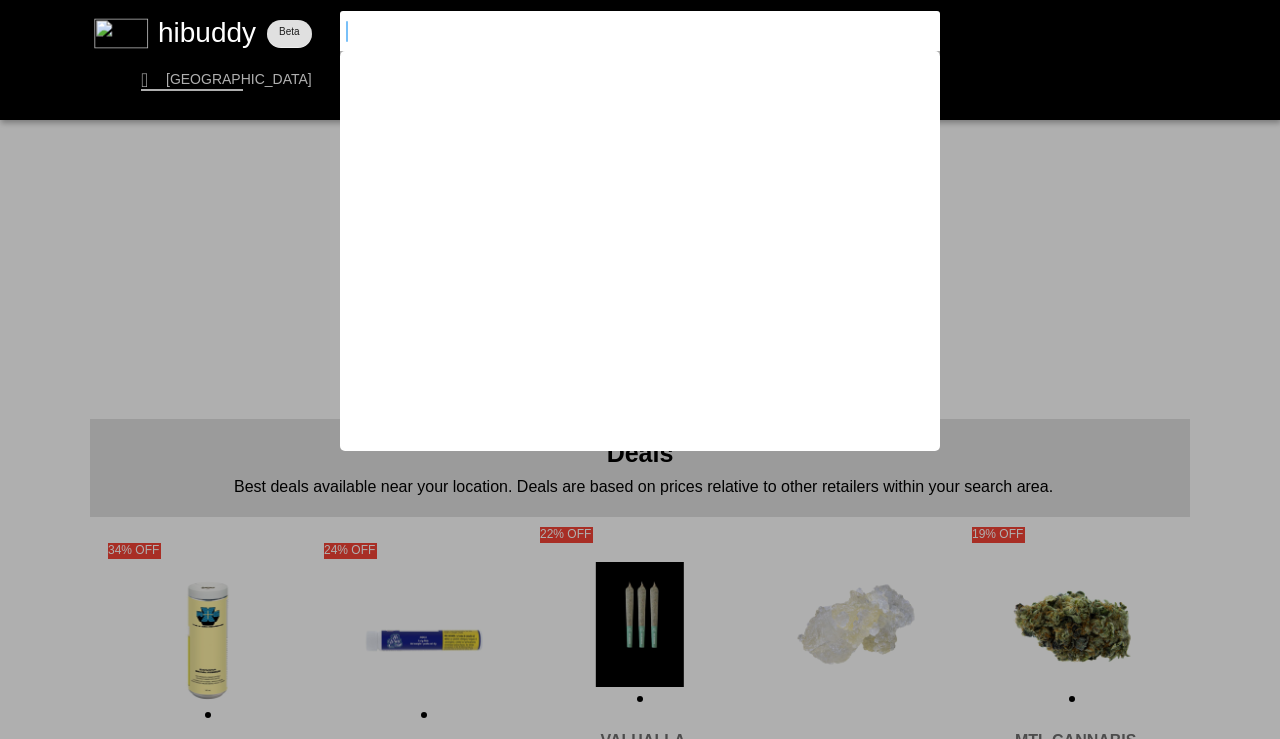 click at bounding box center [640, 369] 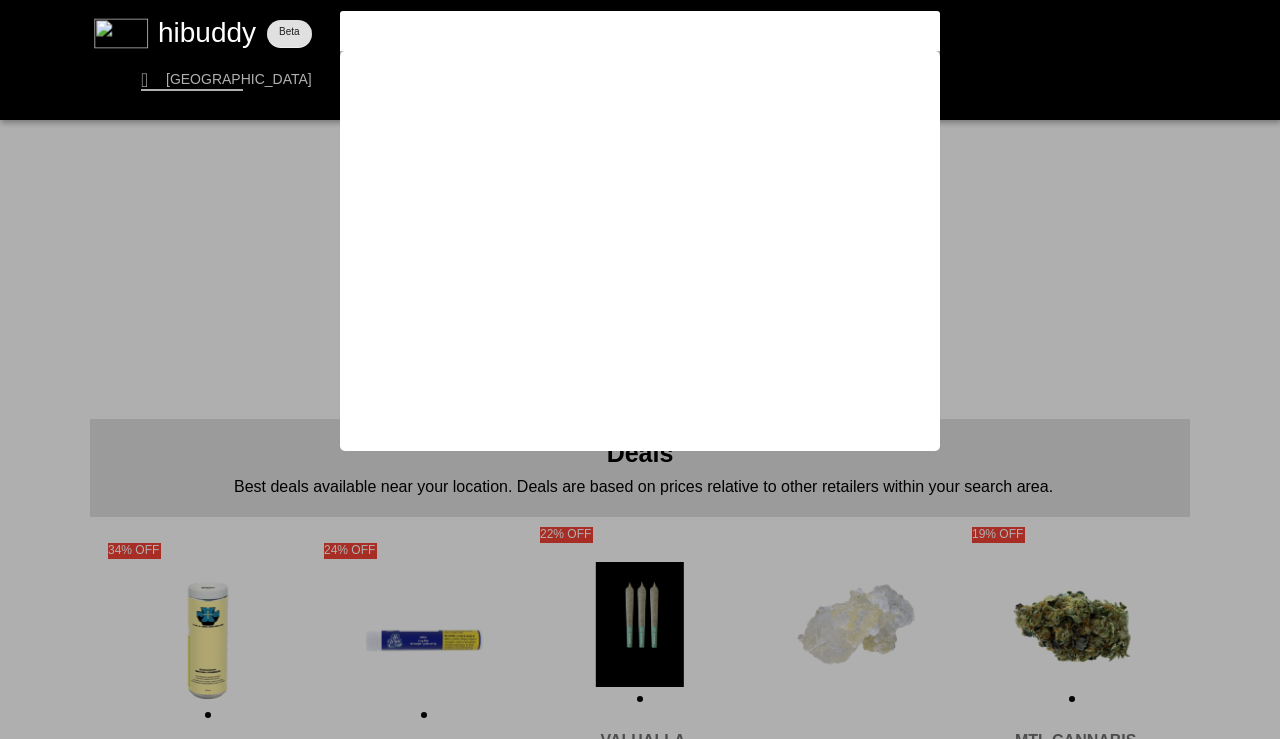click at bounding box center [640, 369] 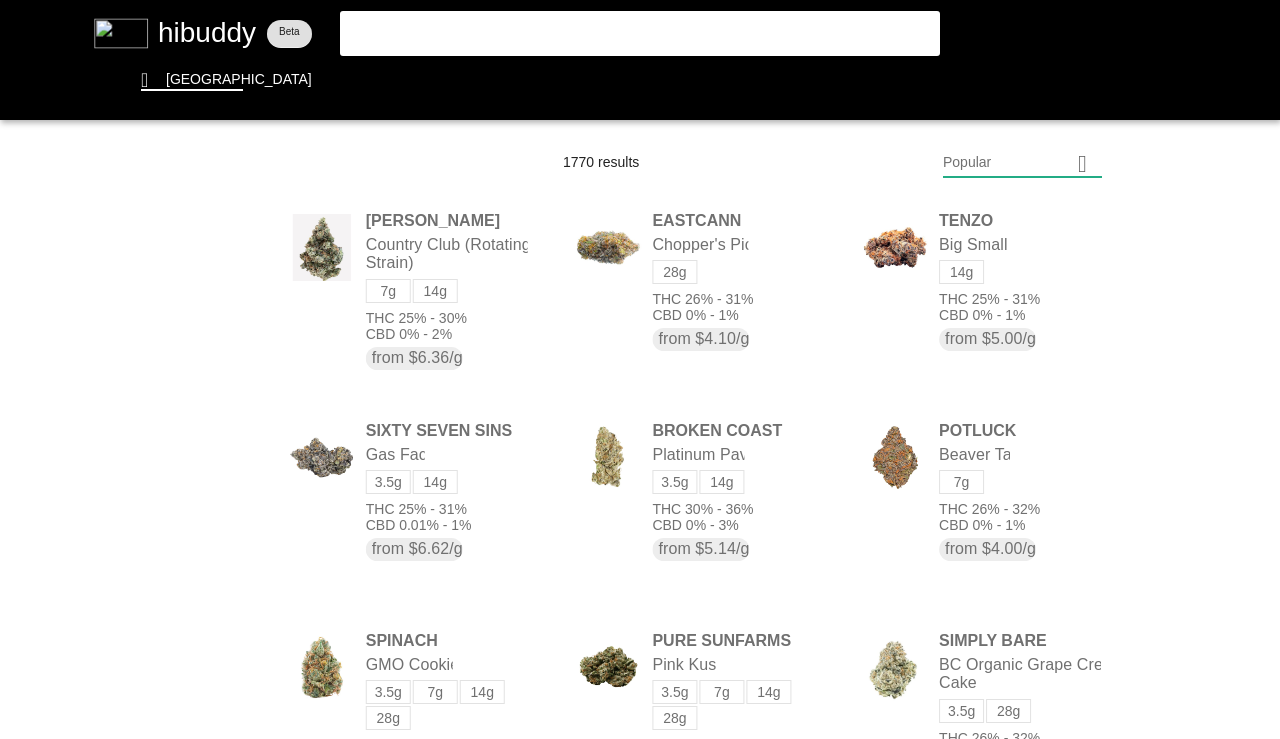 click at bounding box center (640, 369) 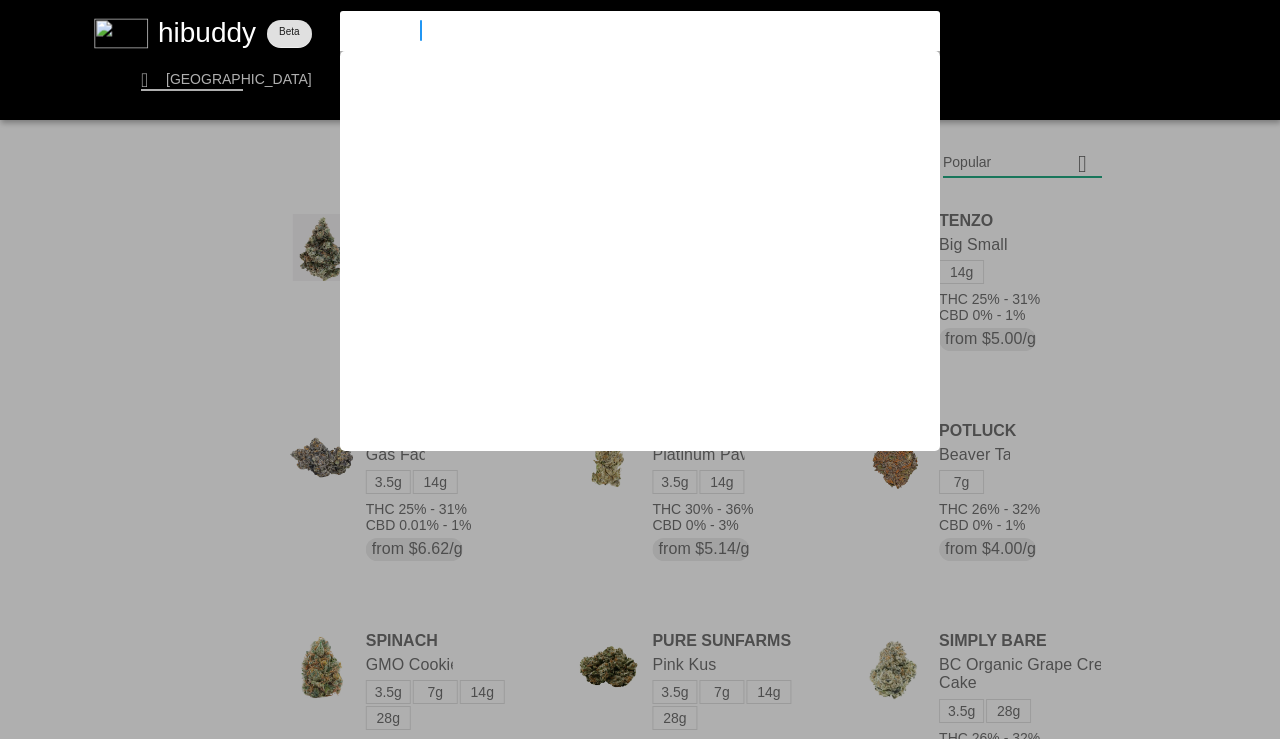 type on "sour diesel" 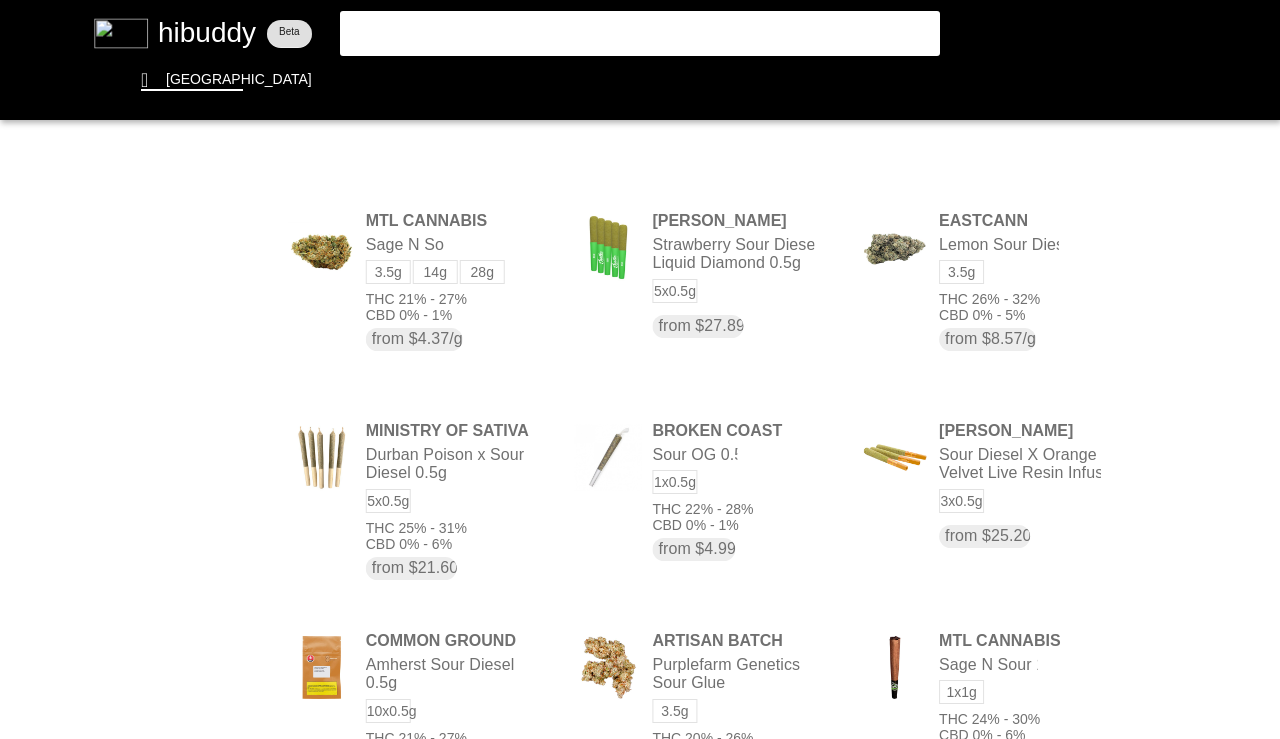 click at bounding box center [640, 369] 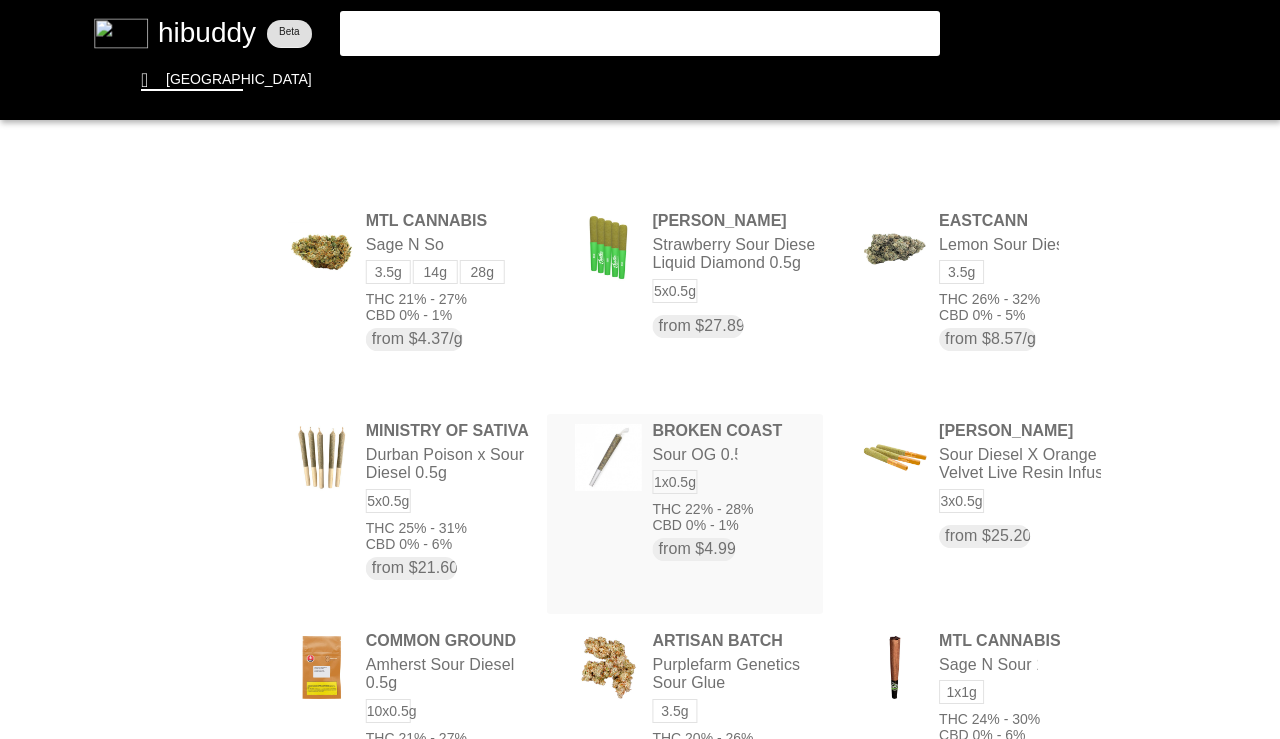 click at bounding box center [640, 369] 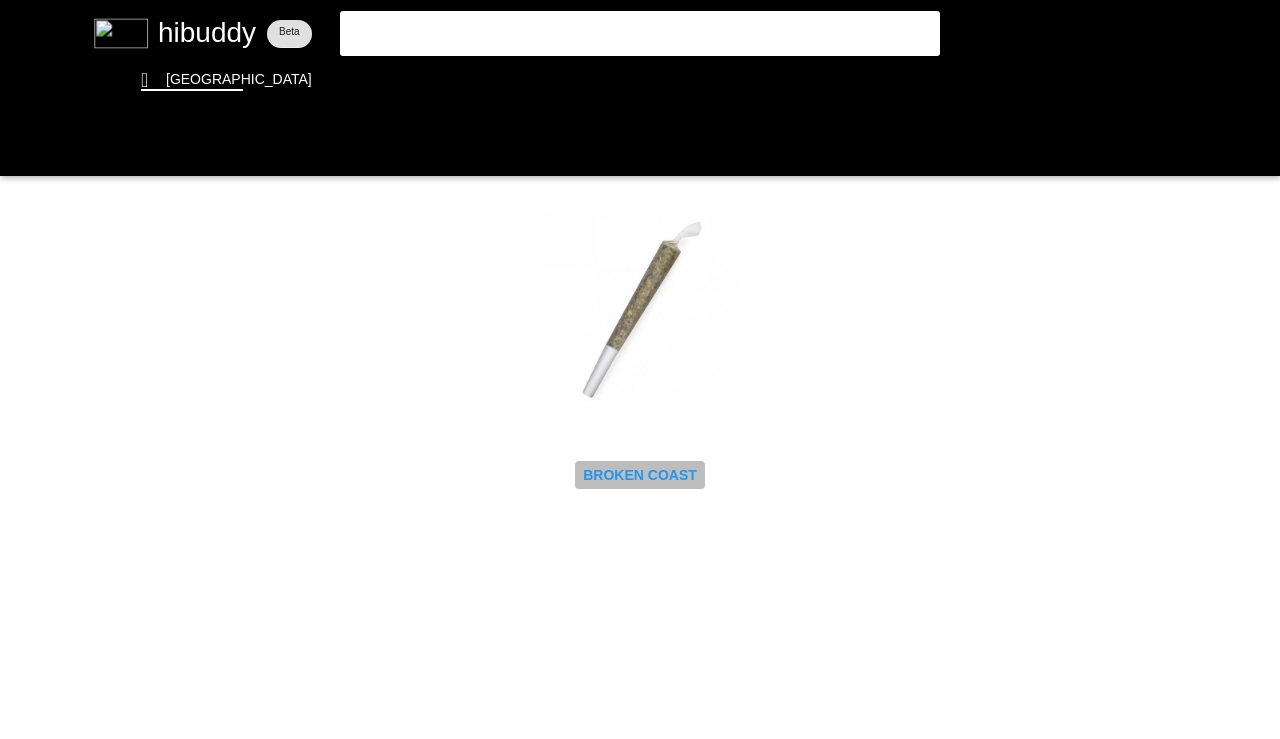 click at bounding box center [640, 369] 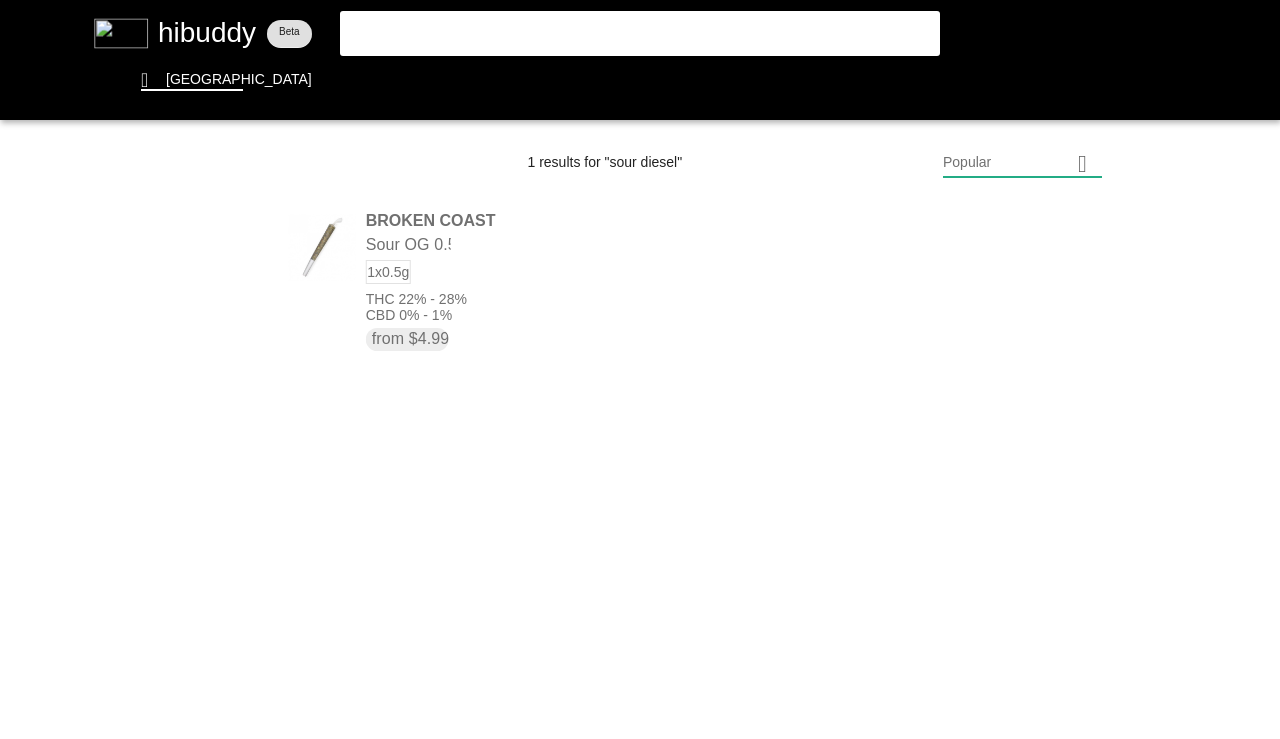 click at bounding box center [640, 369] 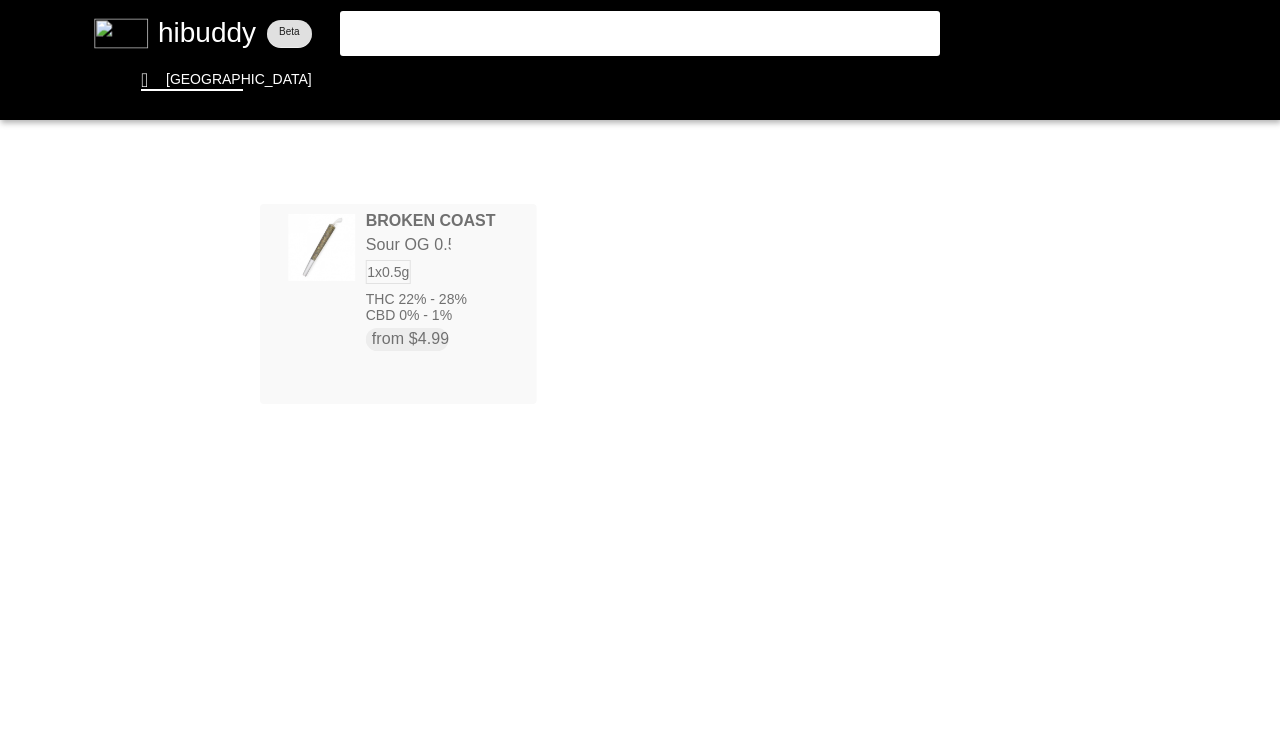 click at bounding box center [640, 369] 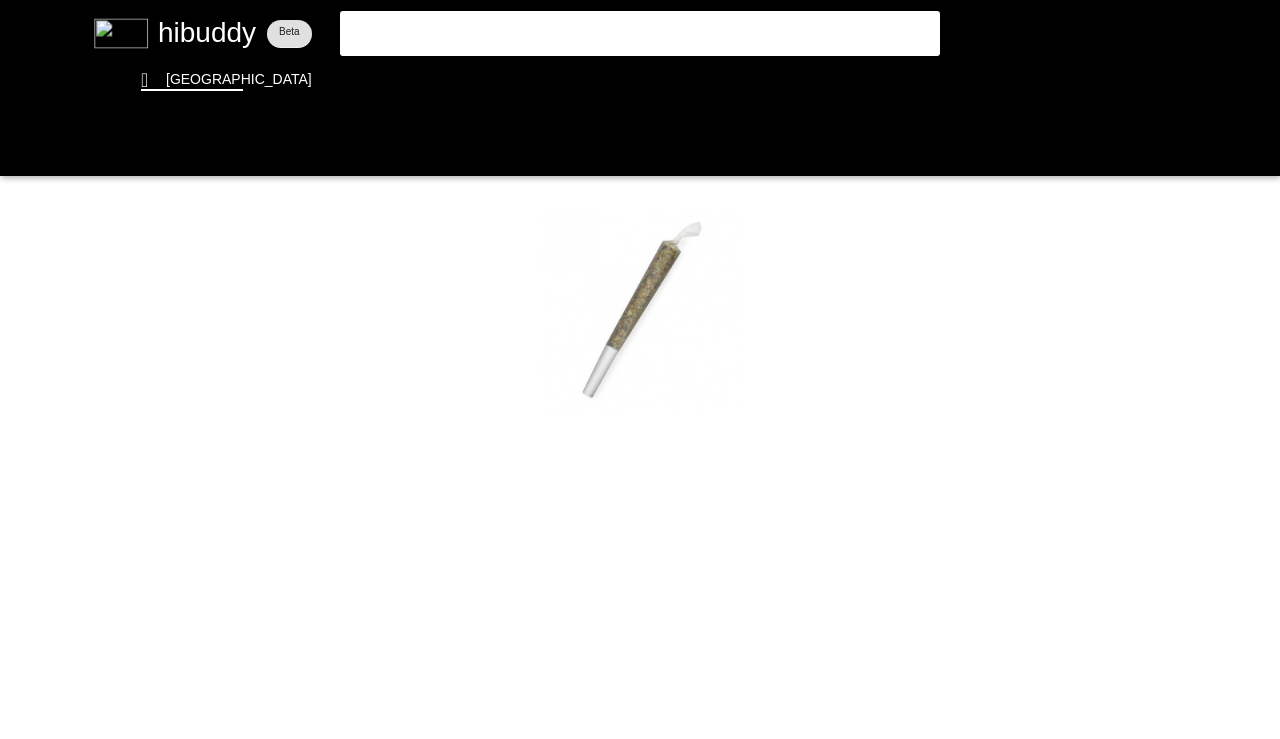 click at bounding box center [640, 369] 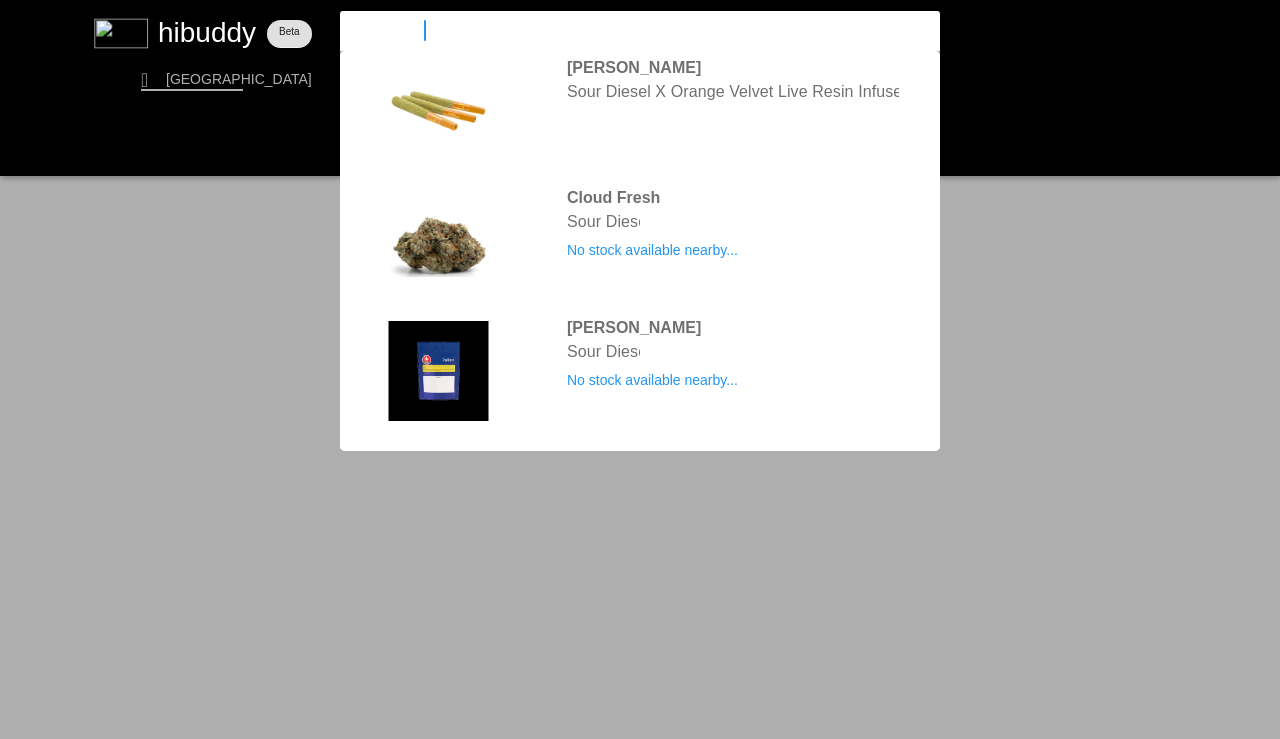 click on "sour diesel" at bounding box center (623, 30) 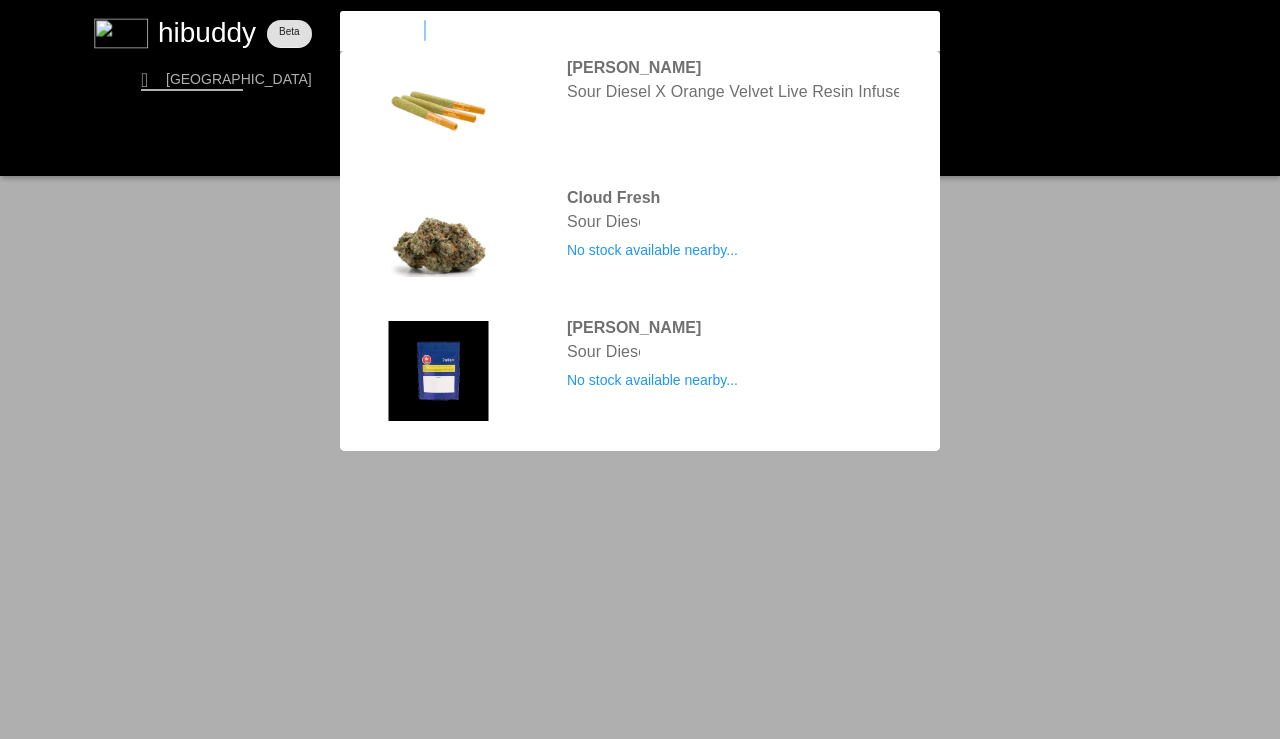 click on "sour diesel" at bounding box center [623, 30] 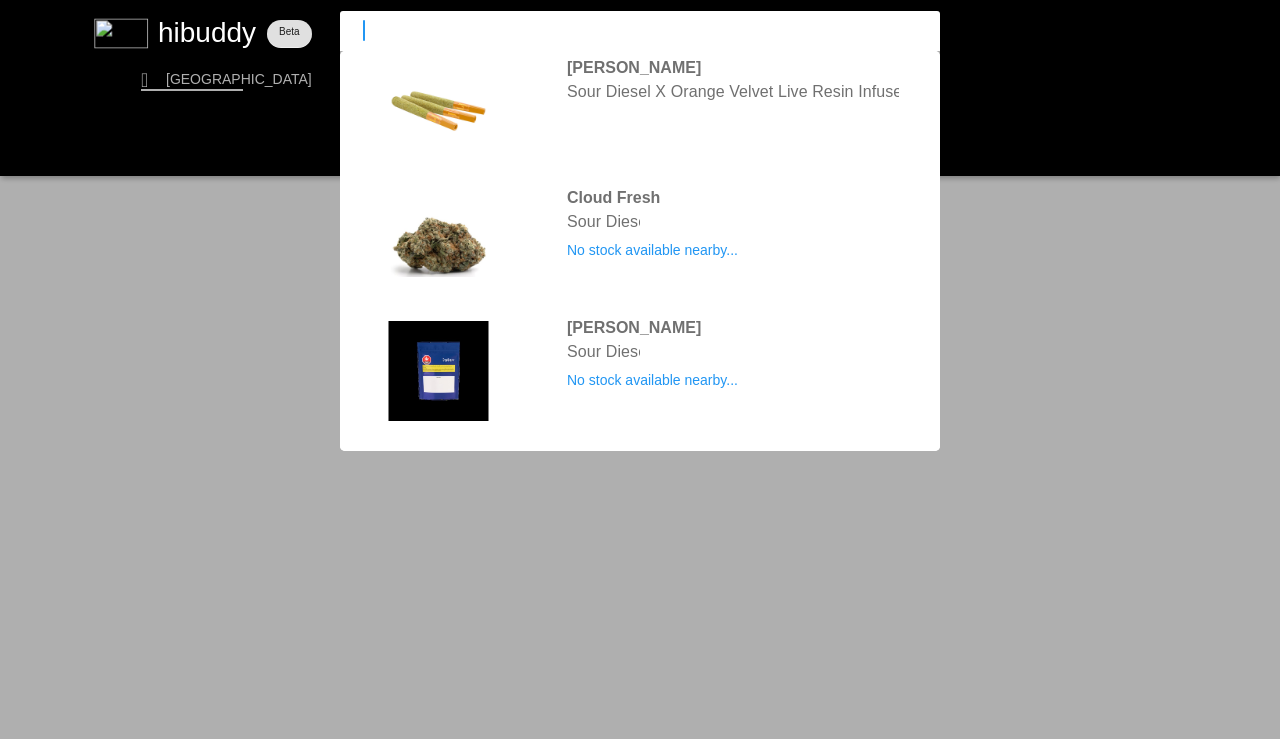 type on "s" 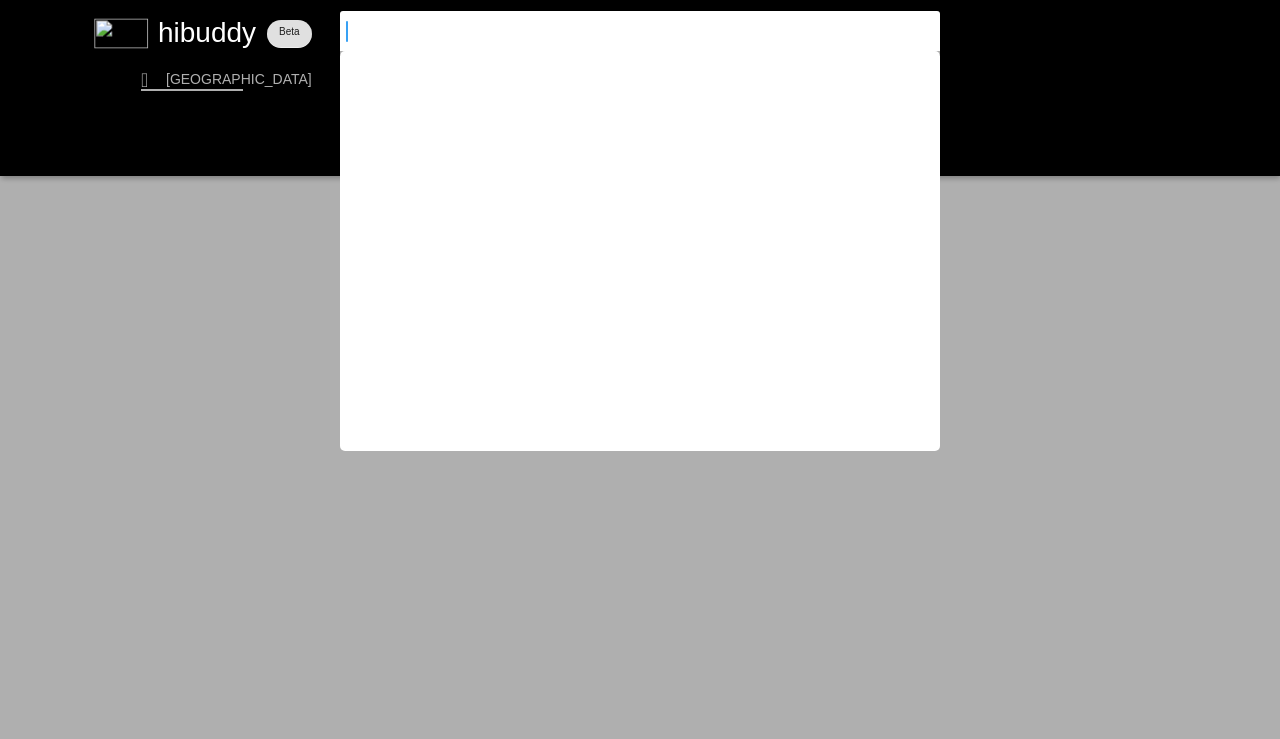 type 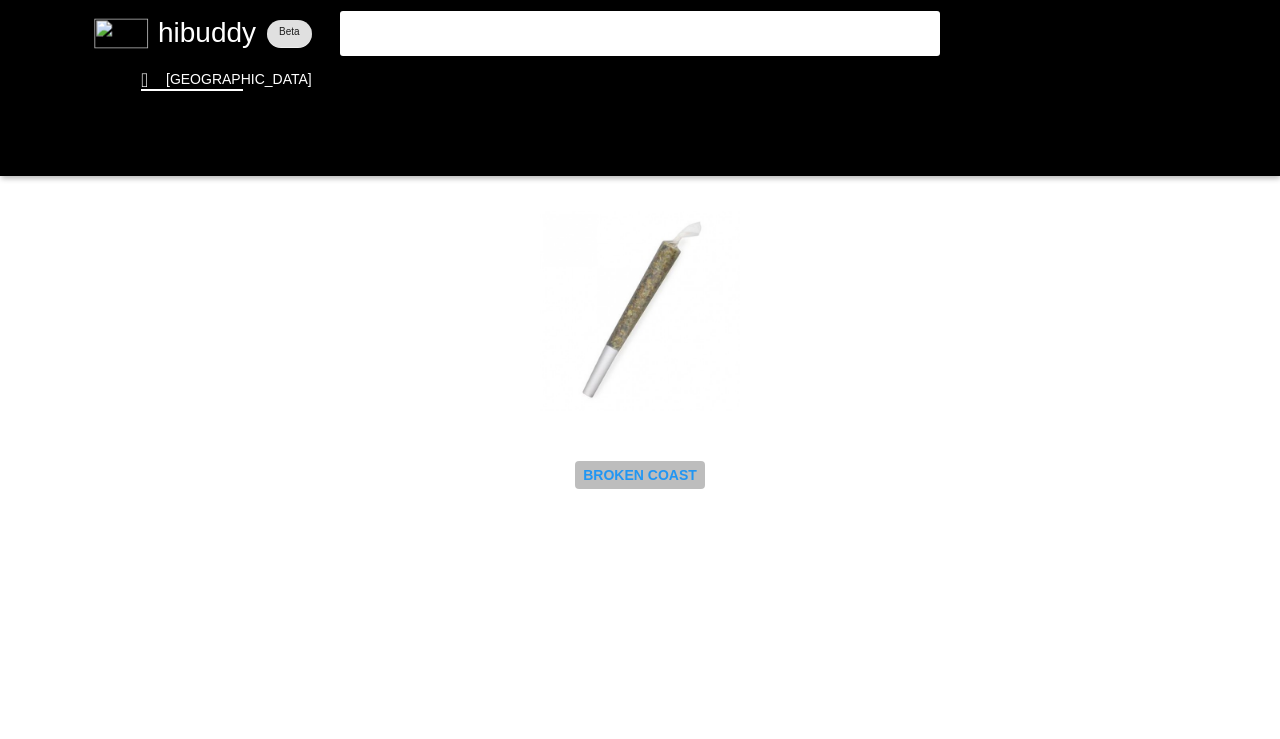 click at bounding box center (640, 369) 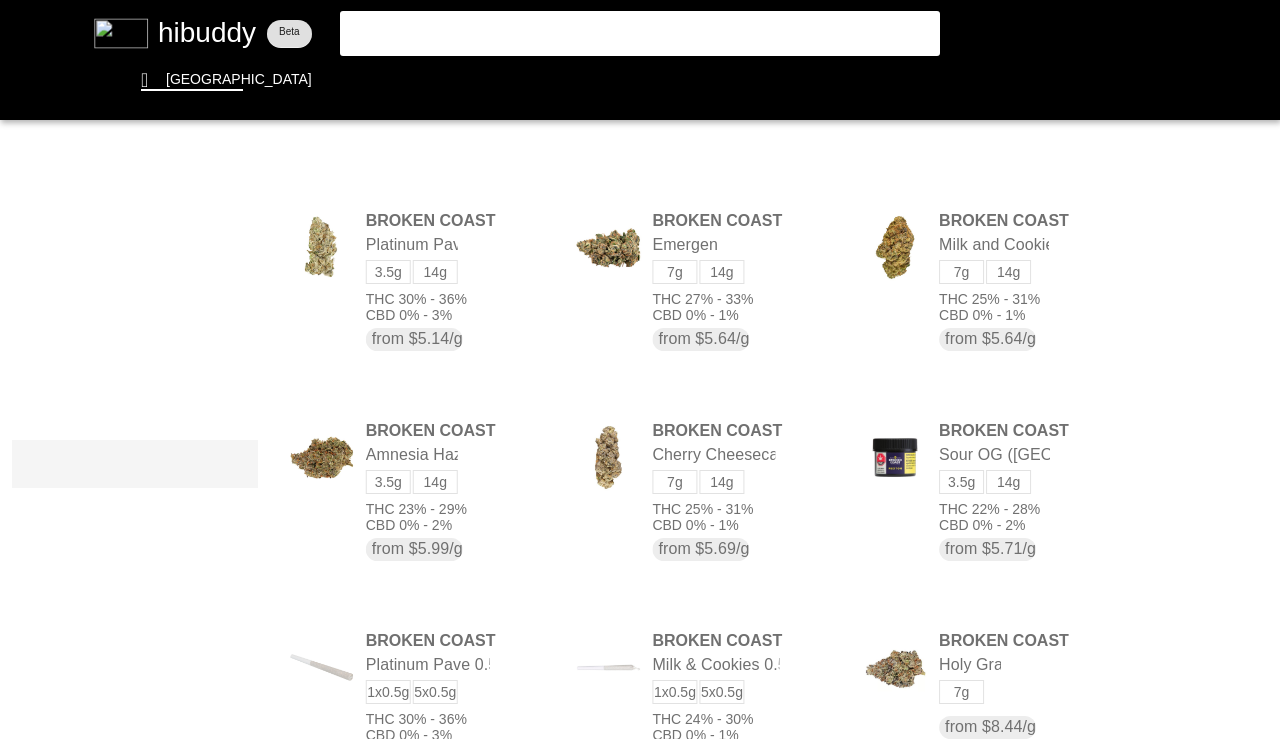 click at bounding box center [640, 369] 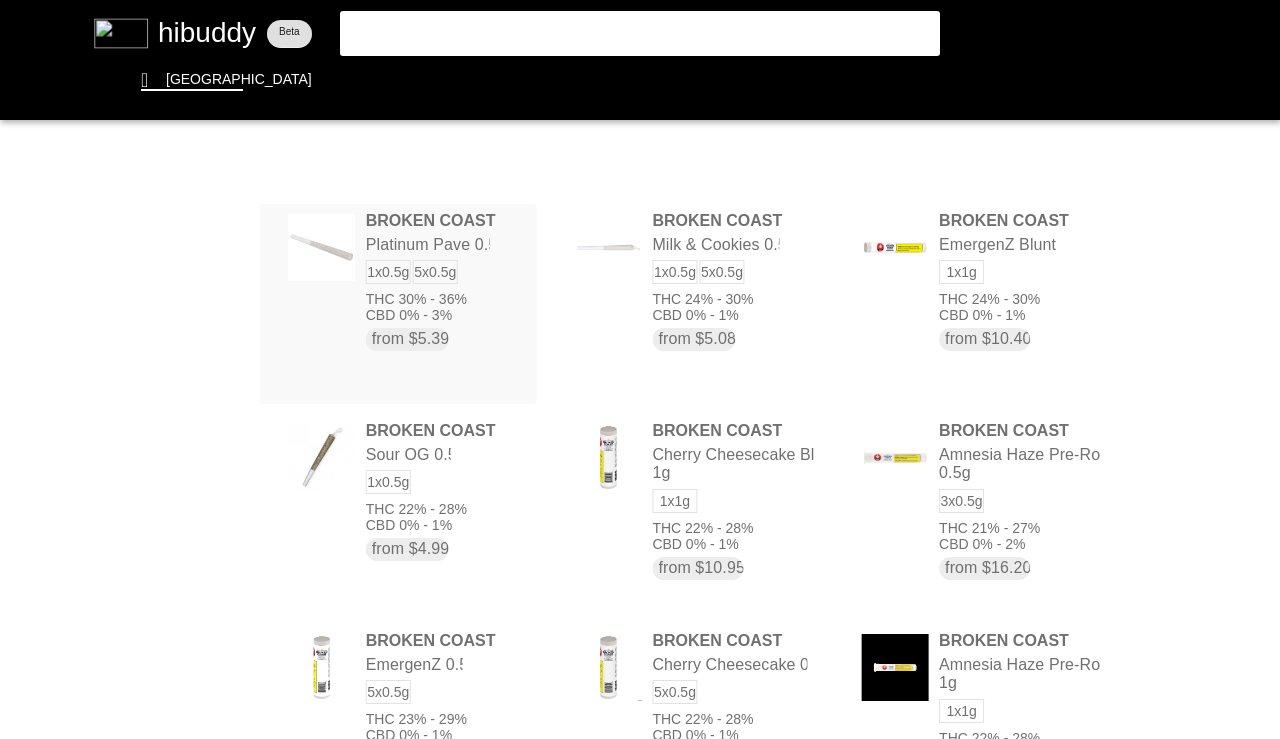 click at bounding box center (640, 369) 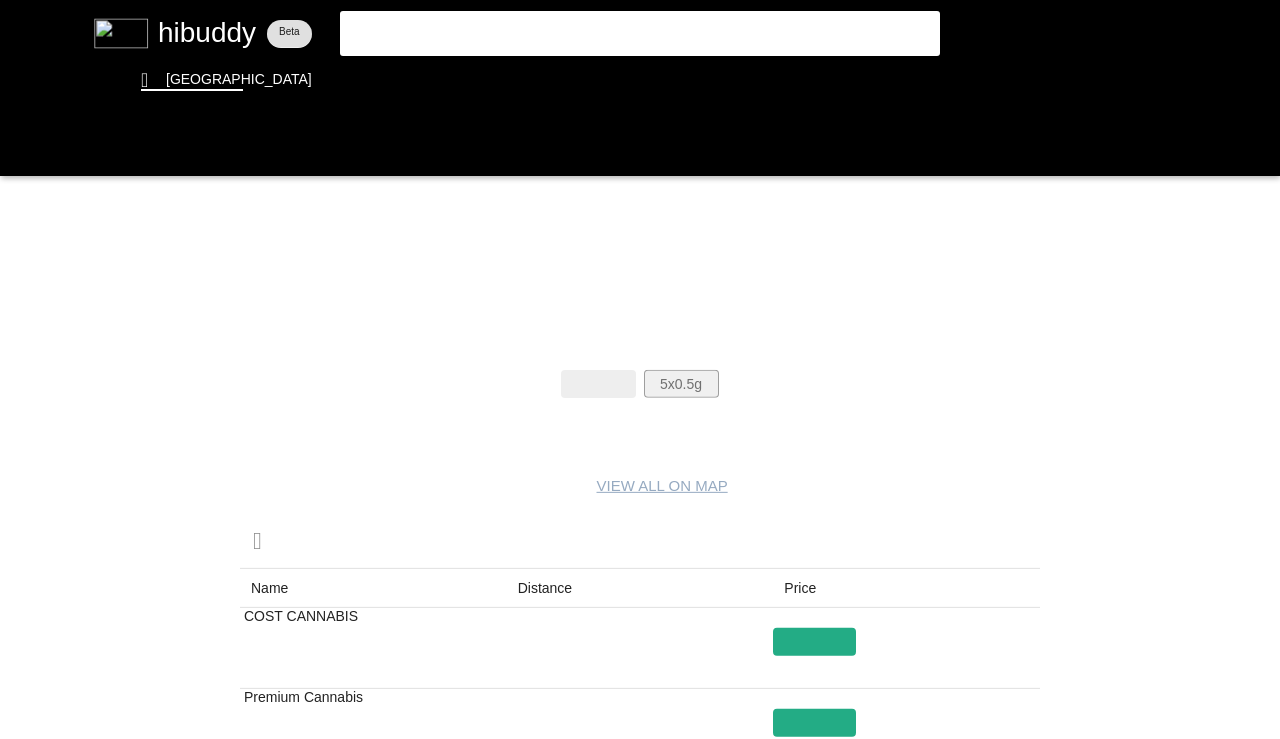 click at bounding box center (640, 369) 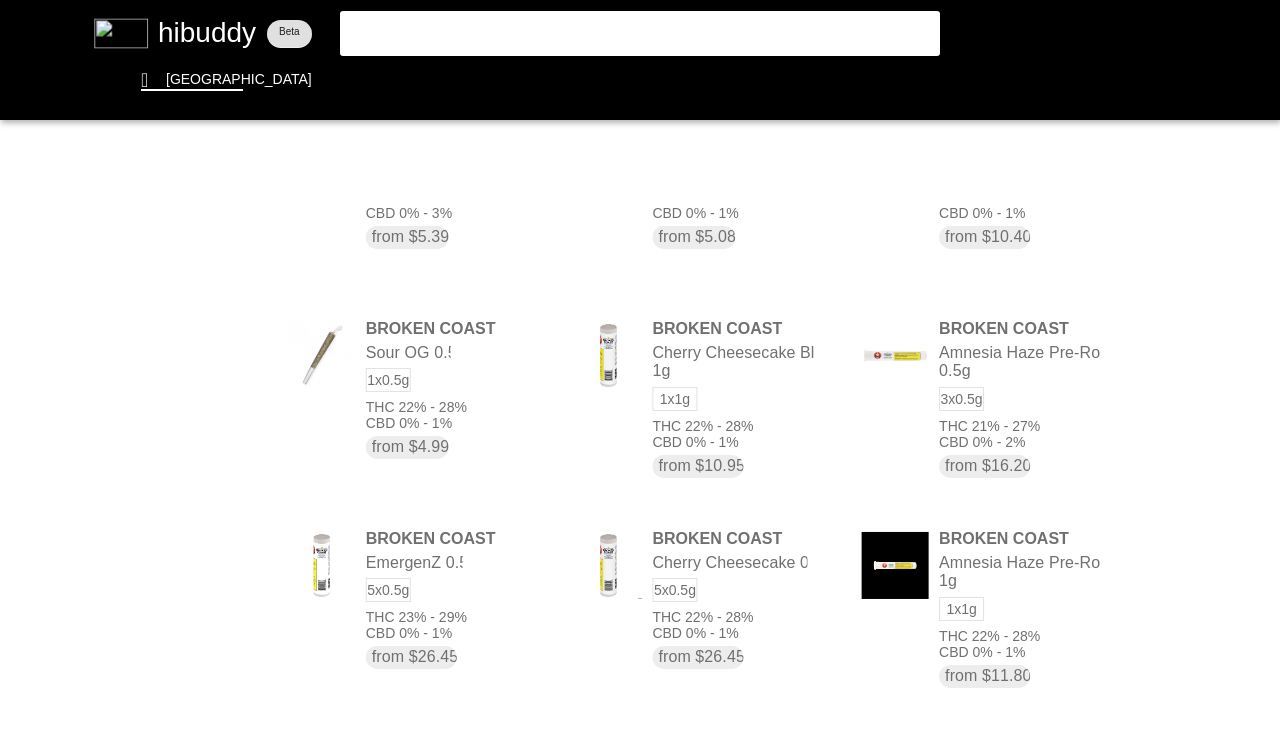 click at bounding box center (640, 369) 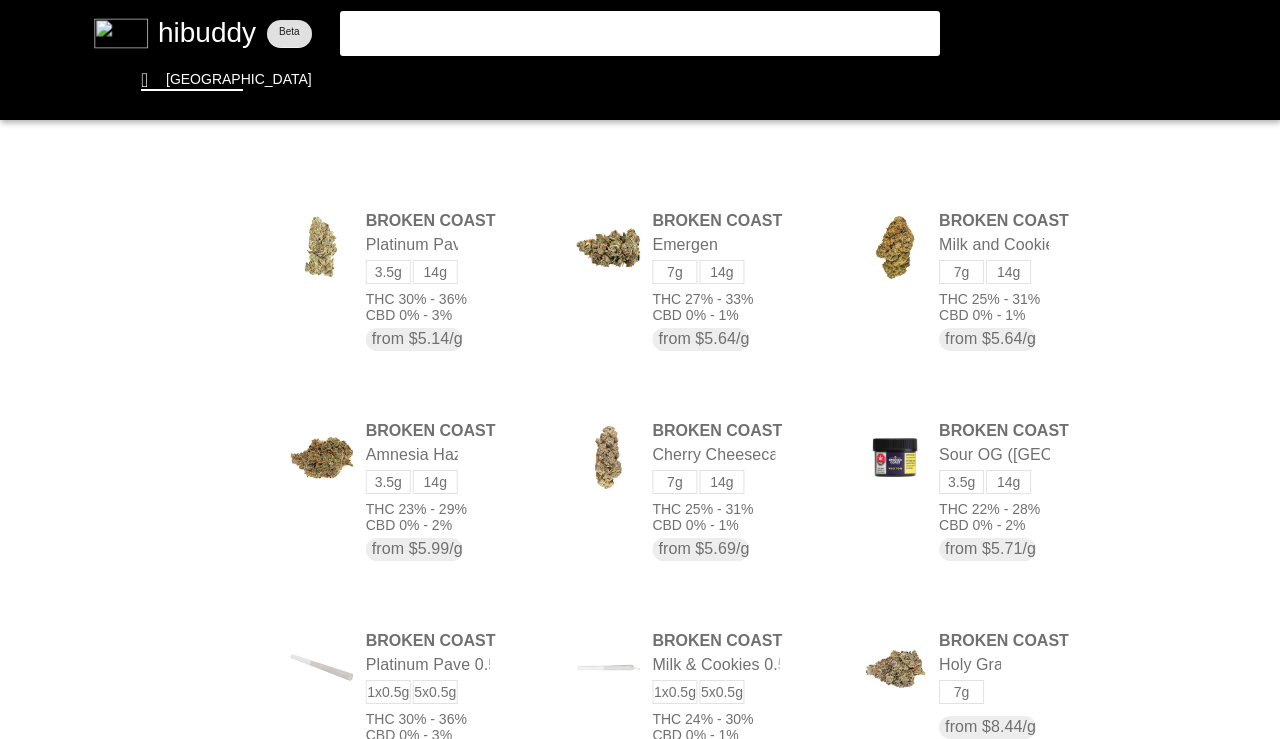 click at bounding box center [640, 369] 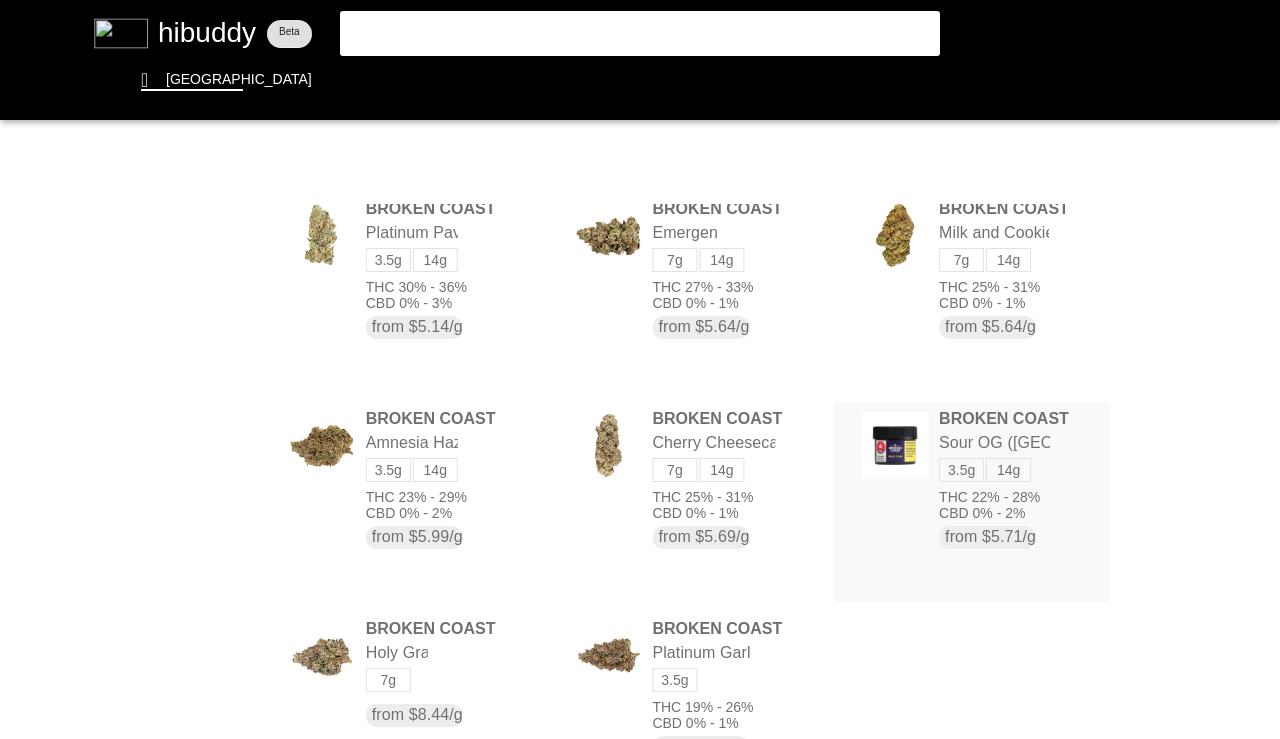 click at bounding box center [640, 369] 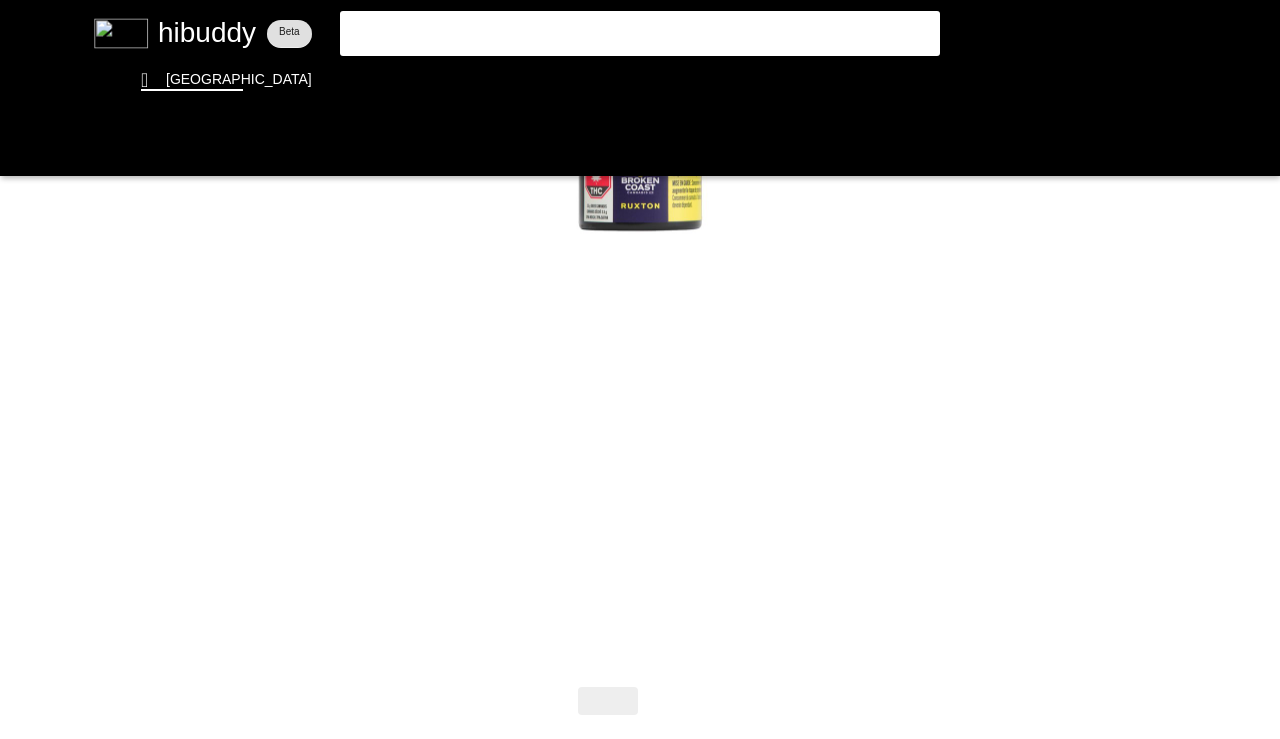 click at bounding box center [640, 369] 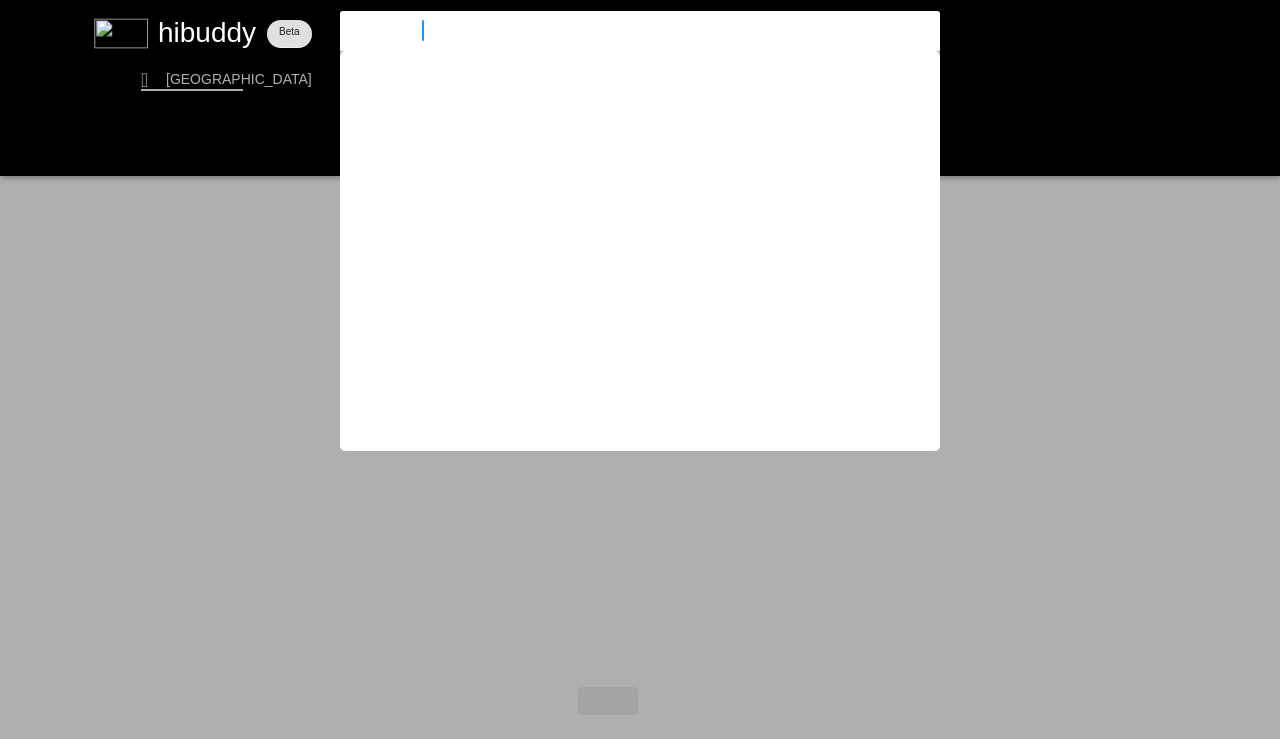 type on "sour mango" 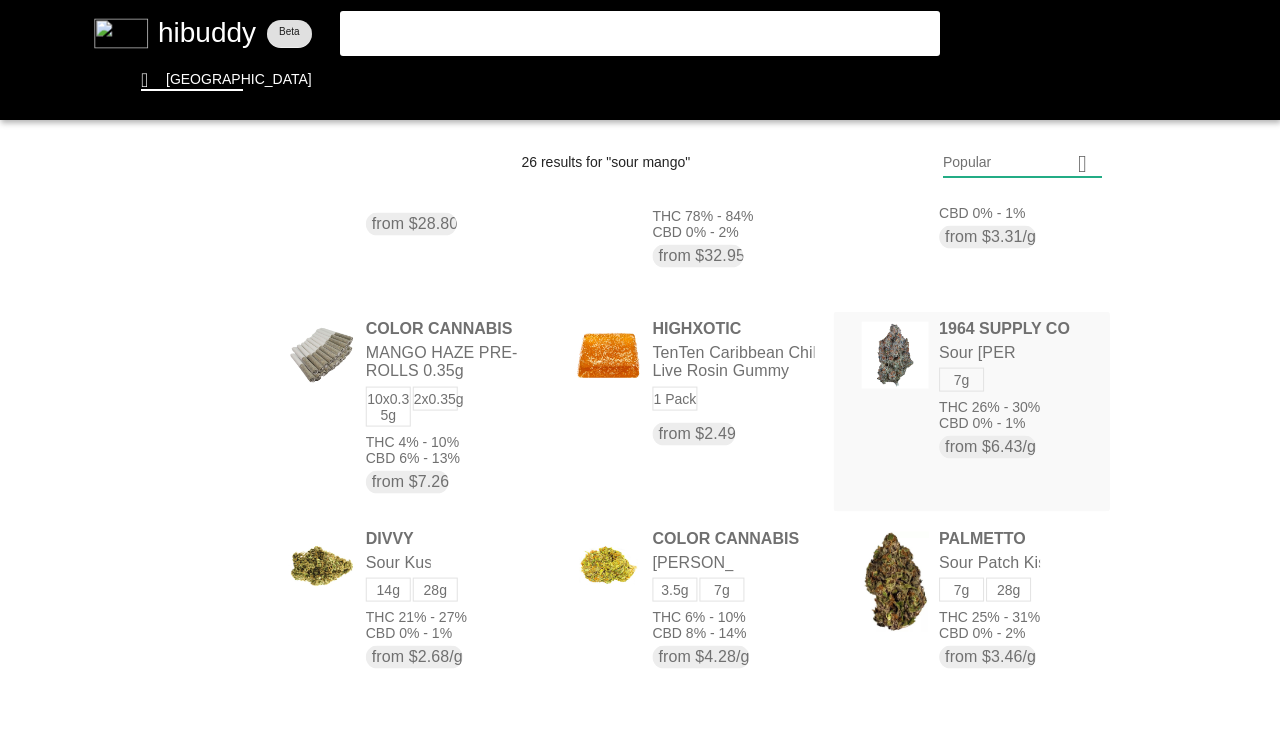 click at bounding box center [640, 369] 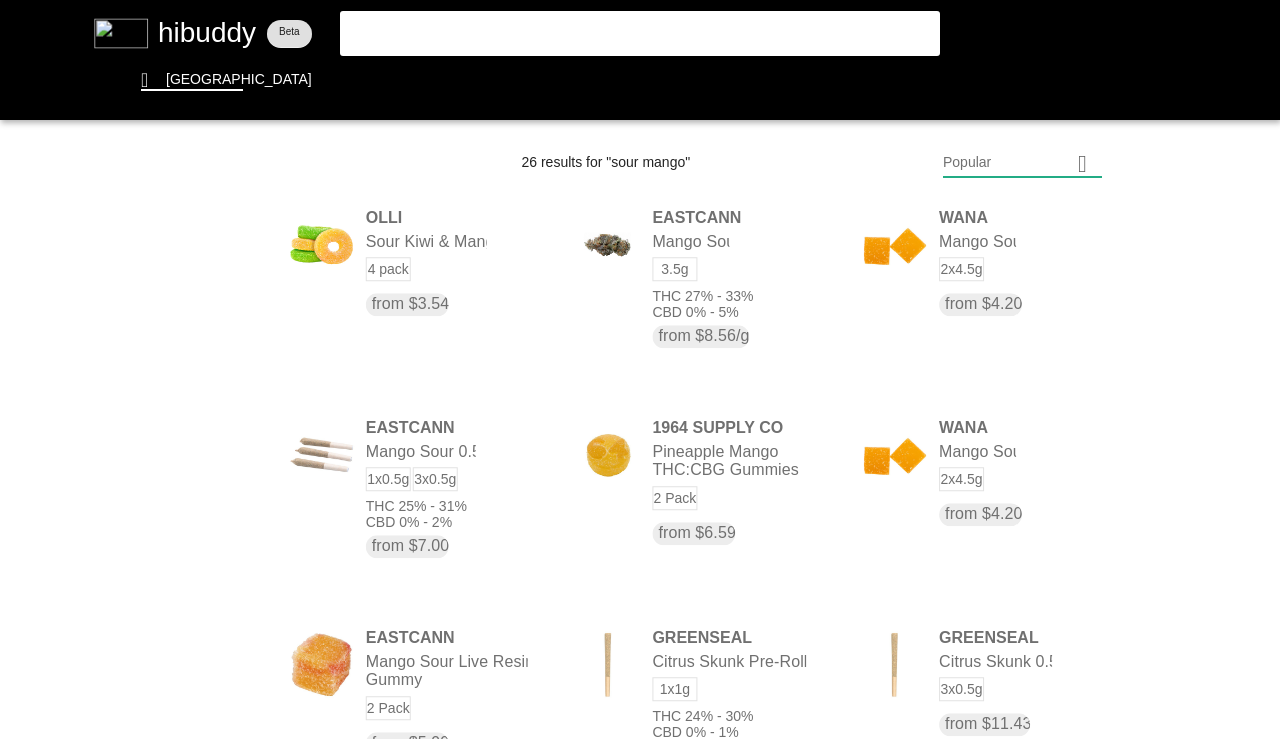 click at bounding box center (640, 369) 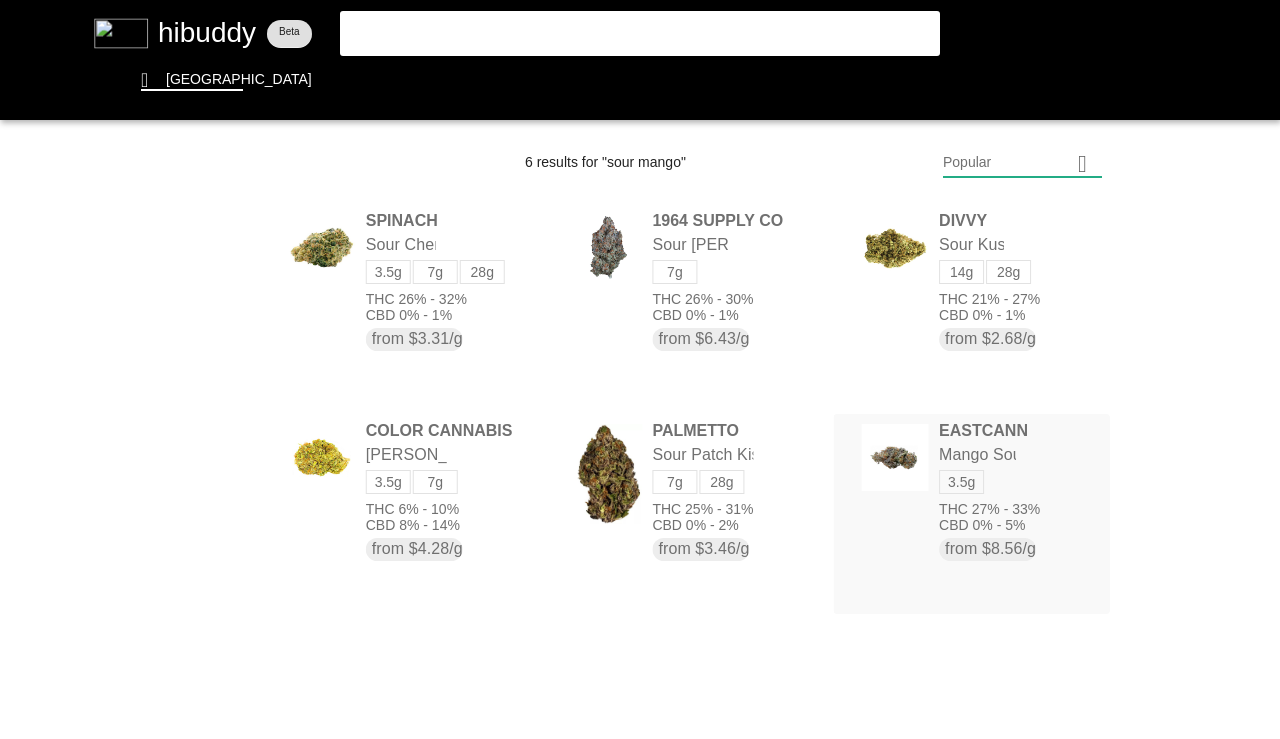 click at bounding box center (640, 369) 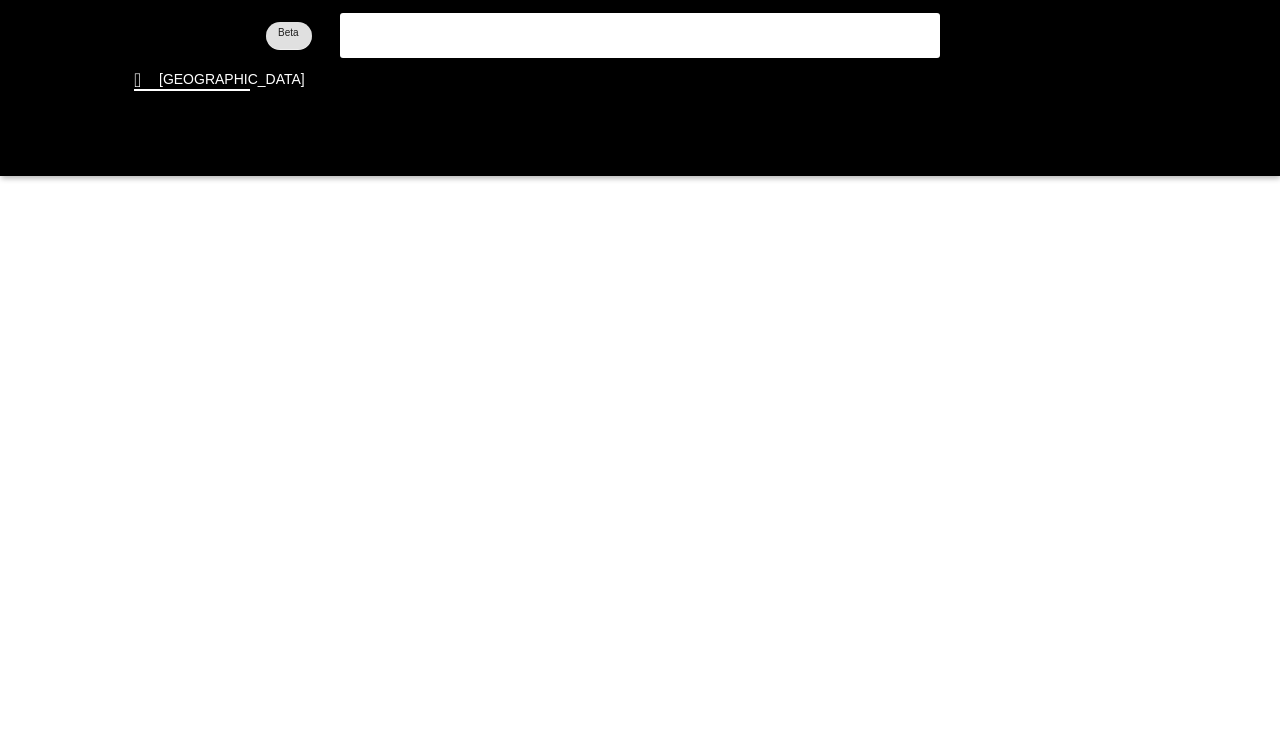 scroll, scrollTop: 0, scrollLeft: 0, axis: both 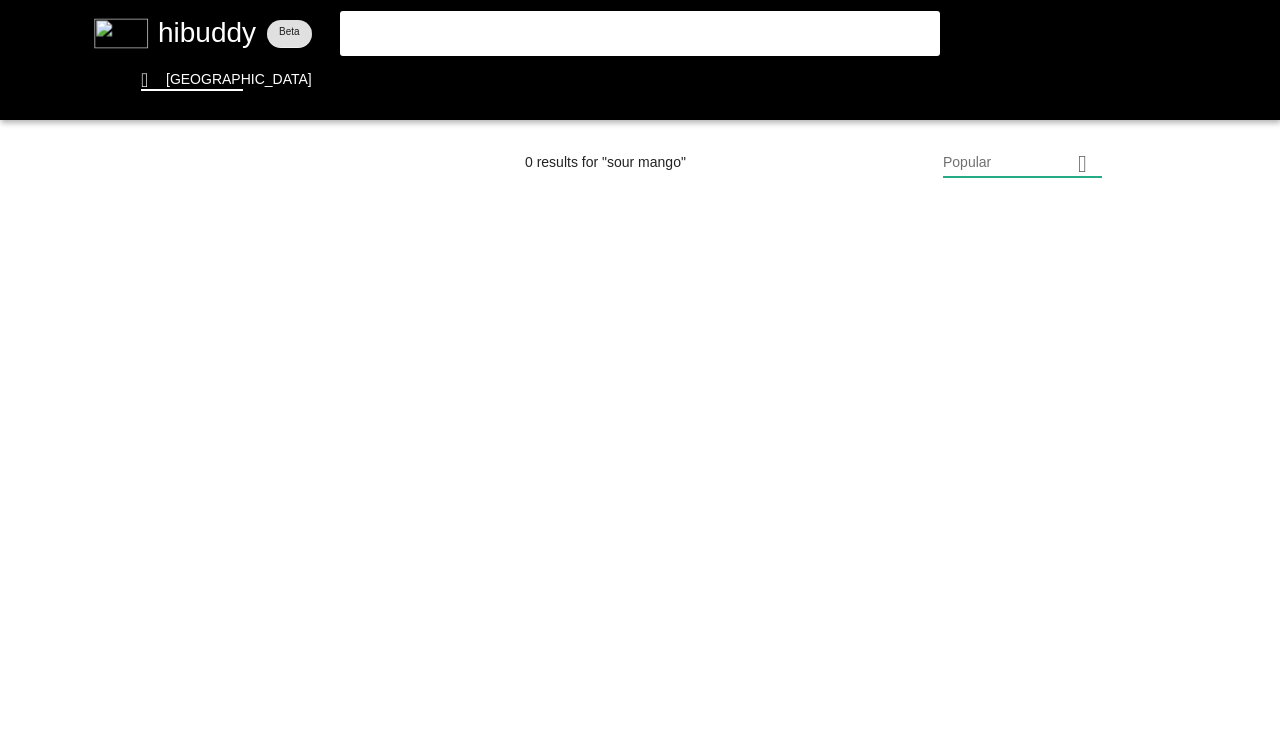 click at bounding box center [640, 369] 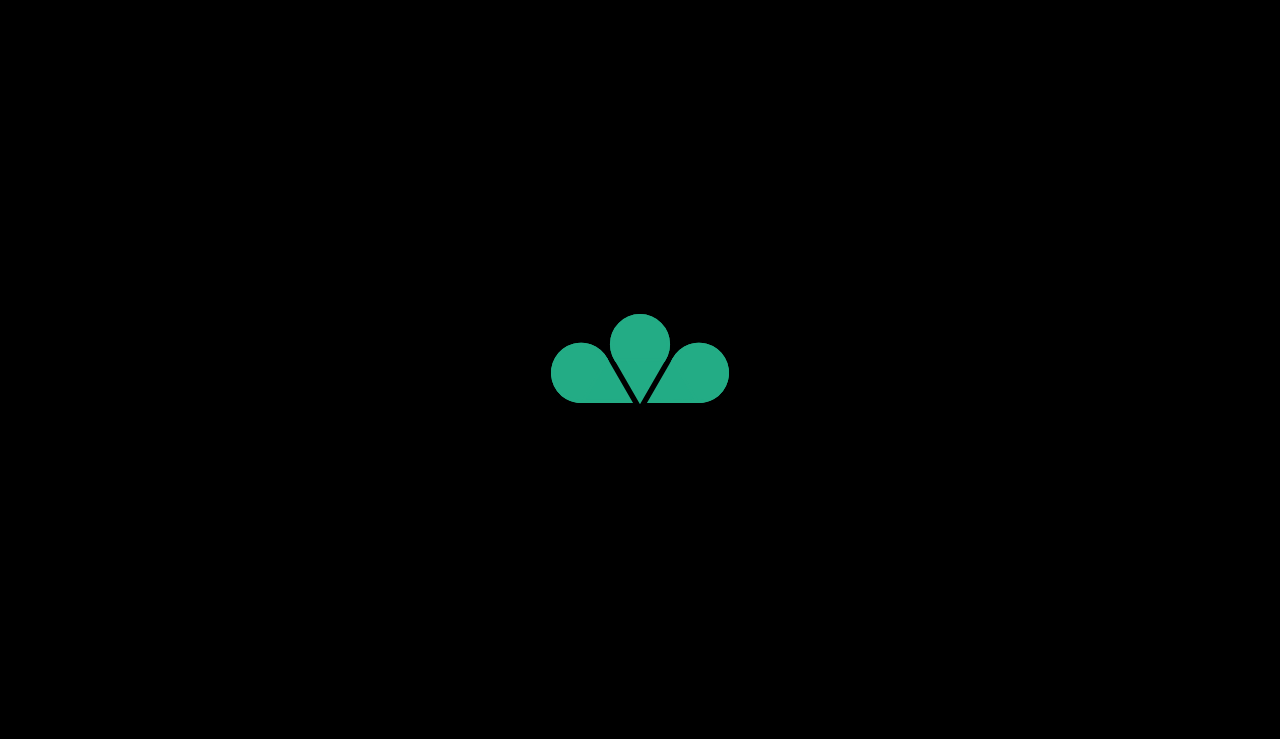 scroll, scrollTop: 0, scrollLeft: 0, axis: both 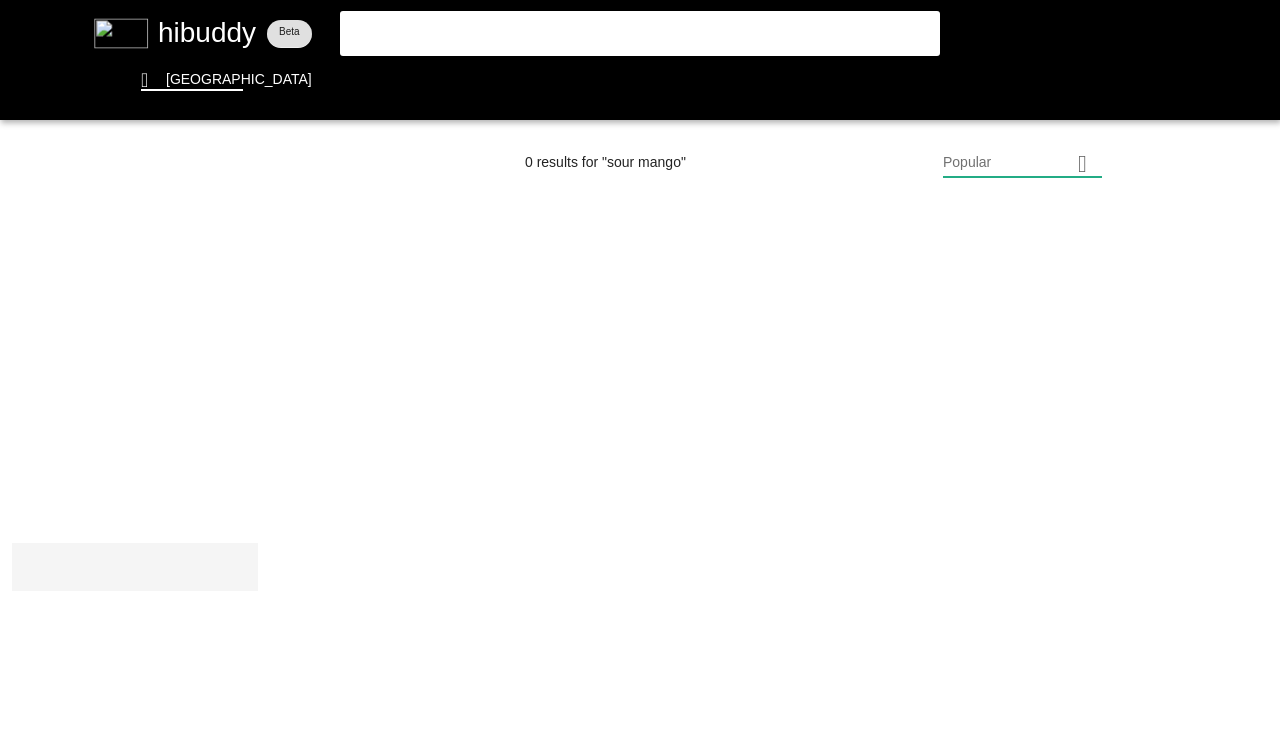 click at bounding box center [640, 369] 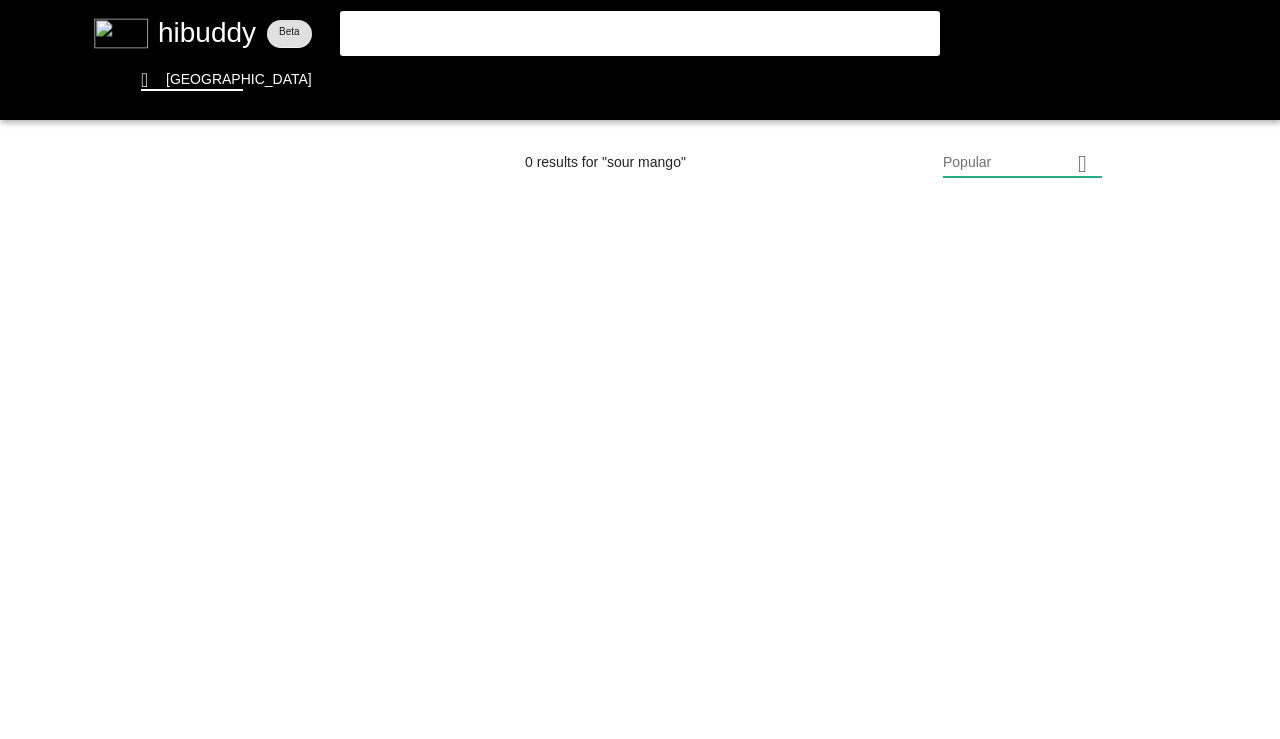 click at bounding box center [640, 369] 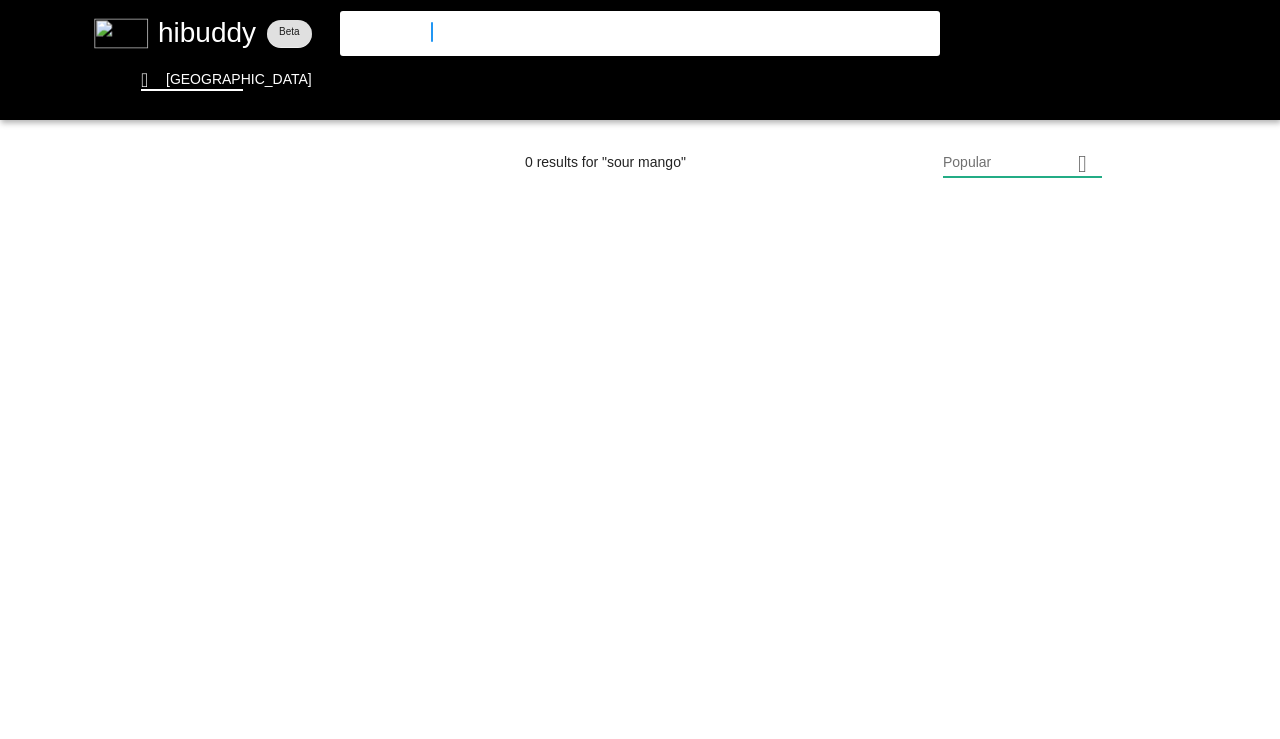 click on "sour mango" at bounding box center (623, 31) 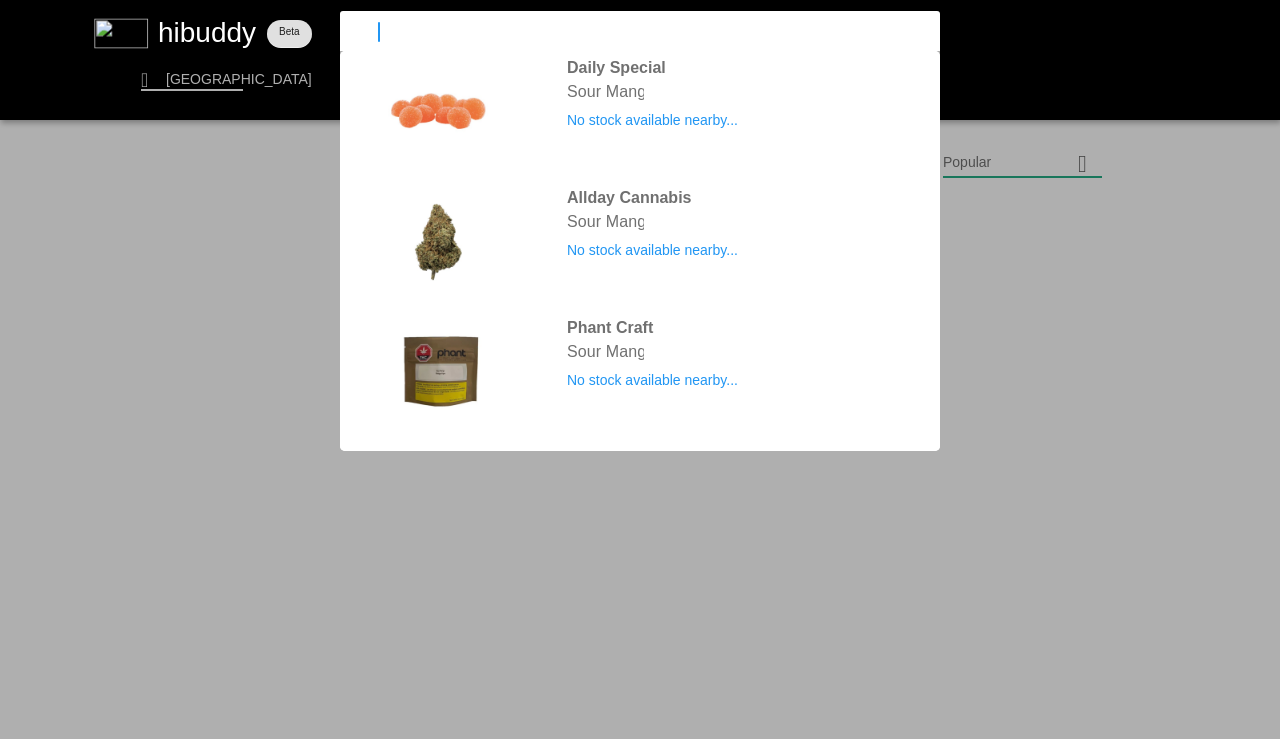 type on "s" 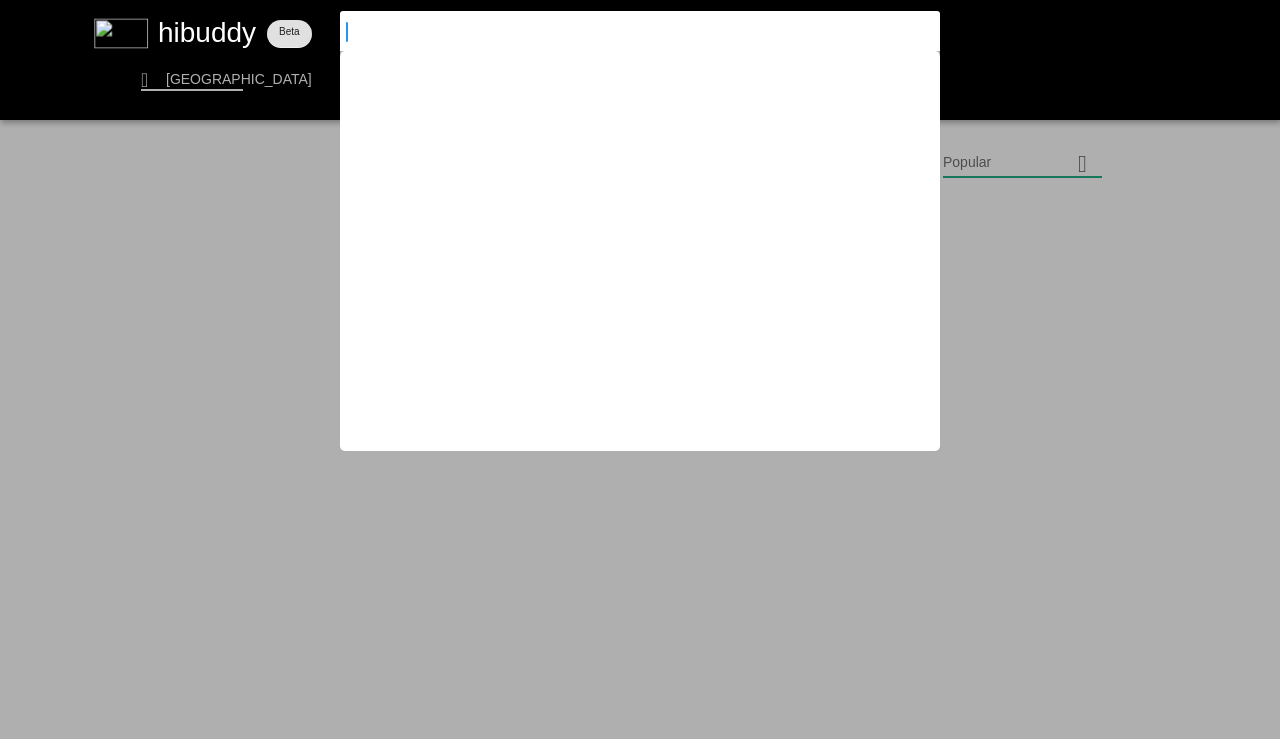 type 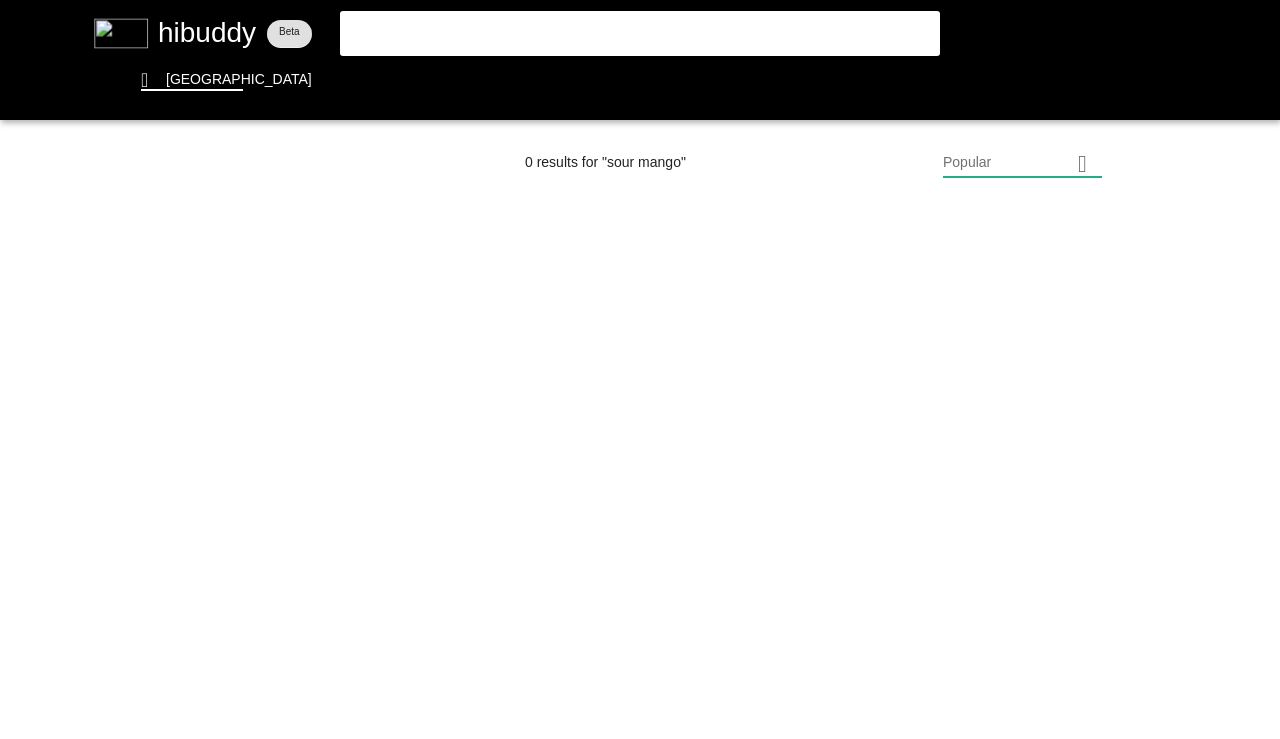 click at bounding box center (640, 369) 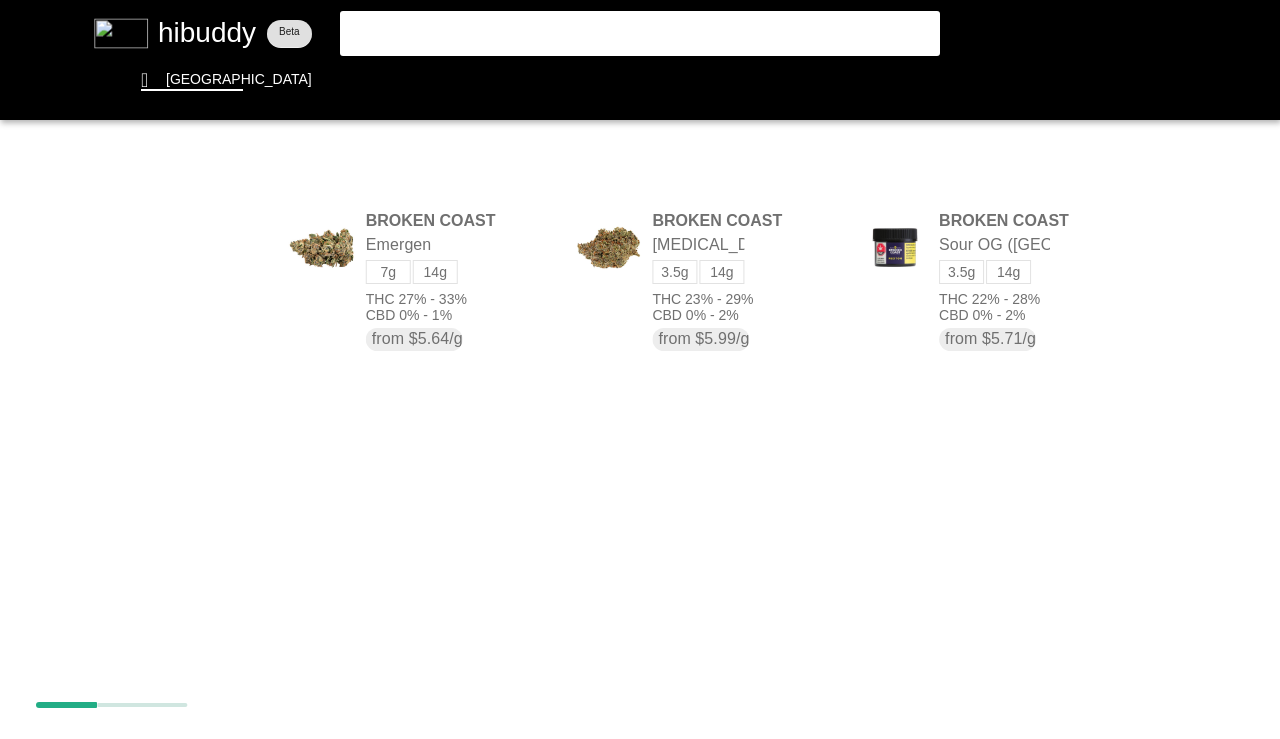click at bounding box center [640, 369] 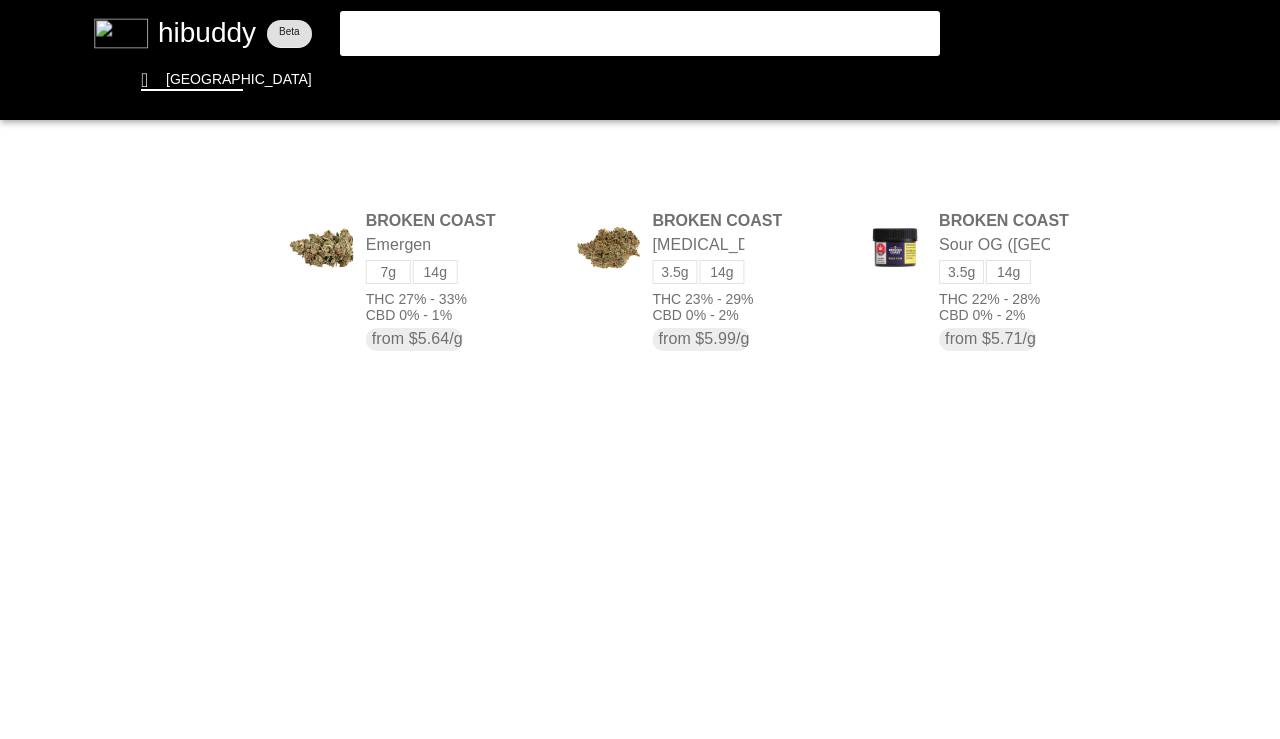 click at bounding box center [640, 369] 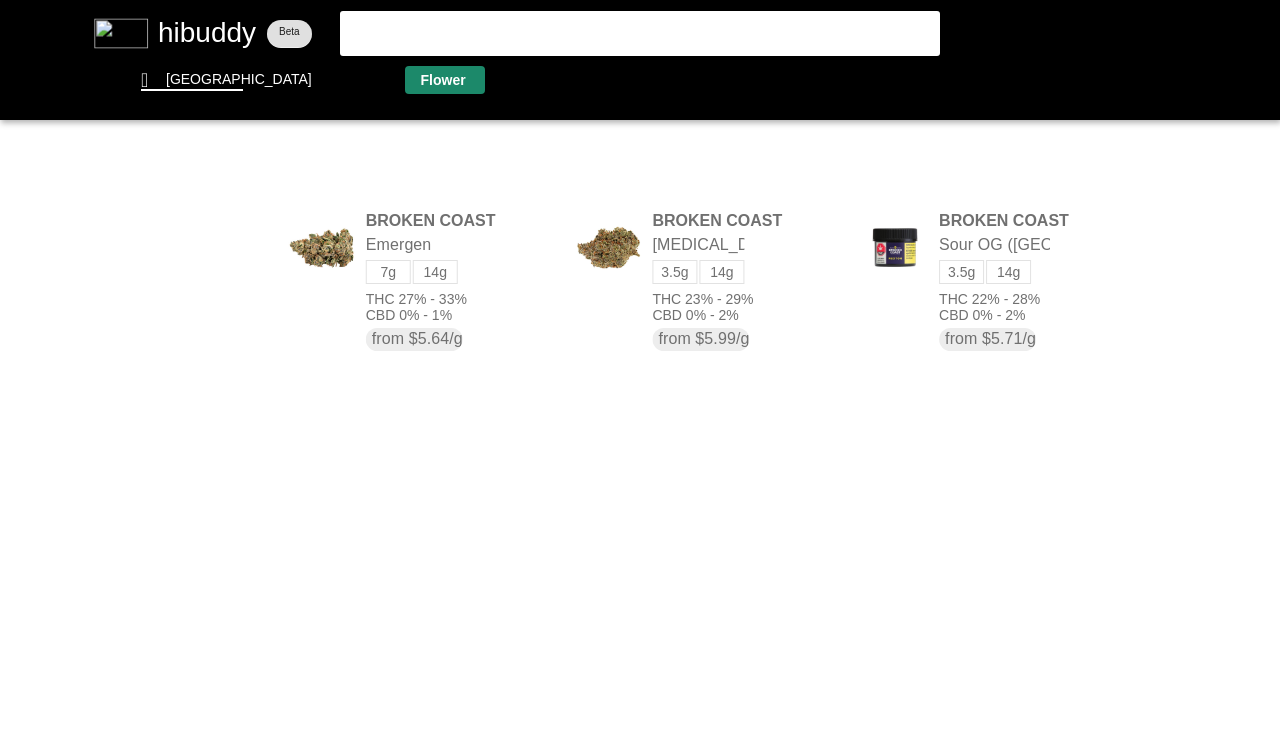 click at bounding box center (640, 369) 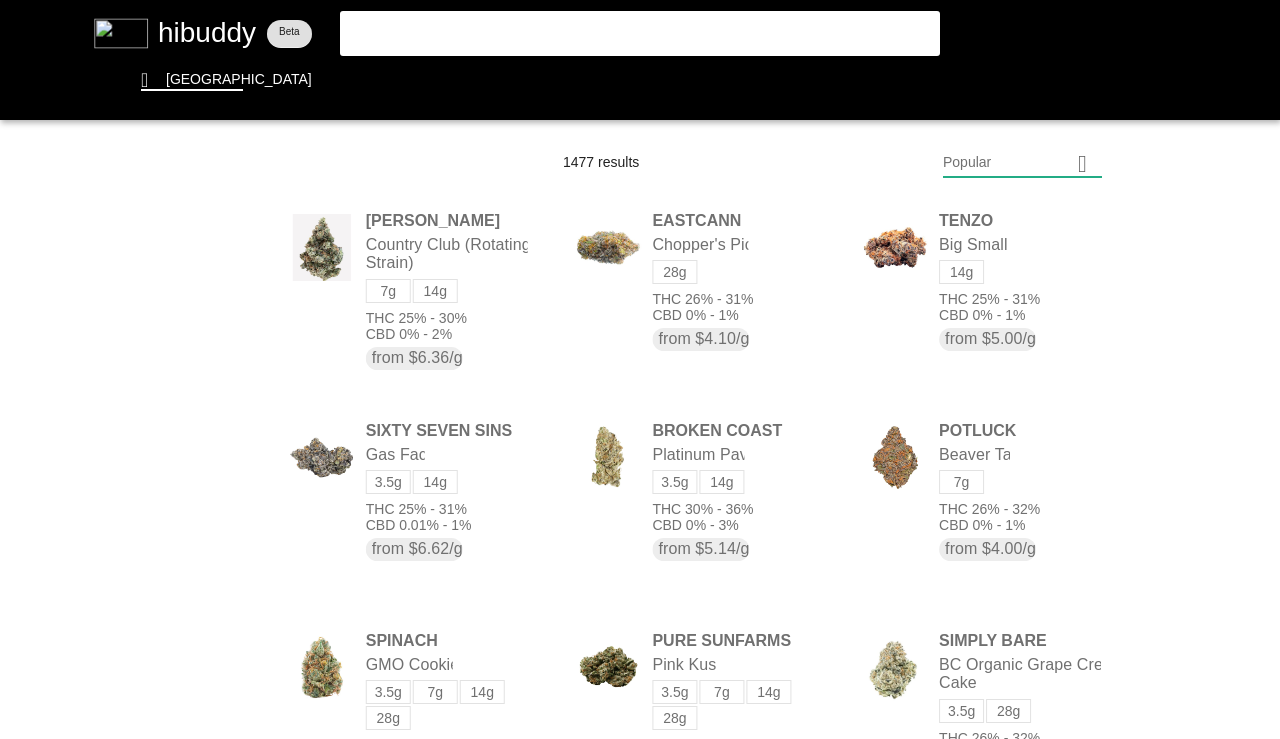 click at bounding box center [640, 369] 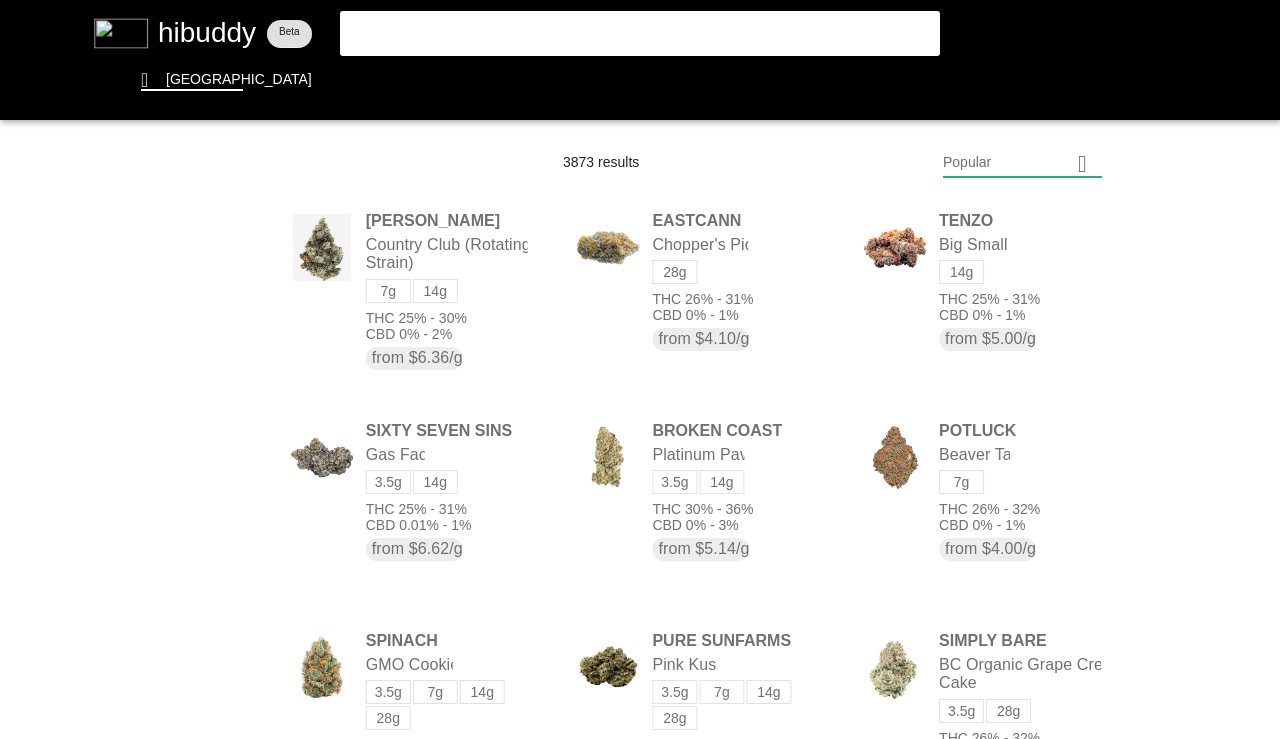 click at bounding box center [640, 369] 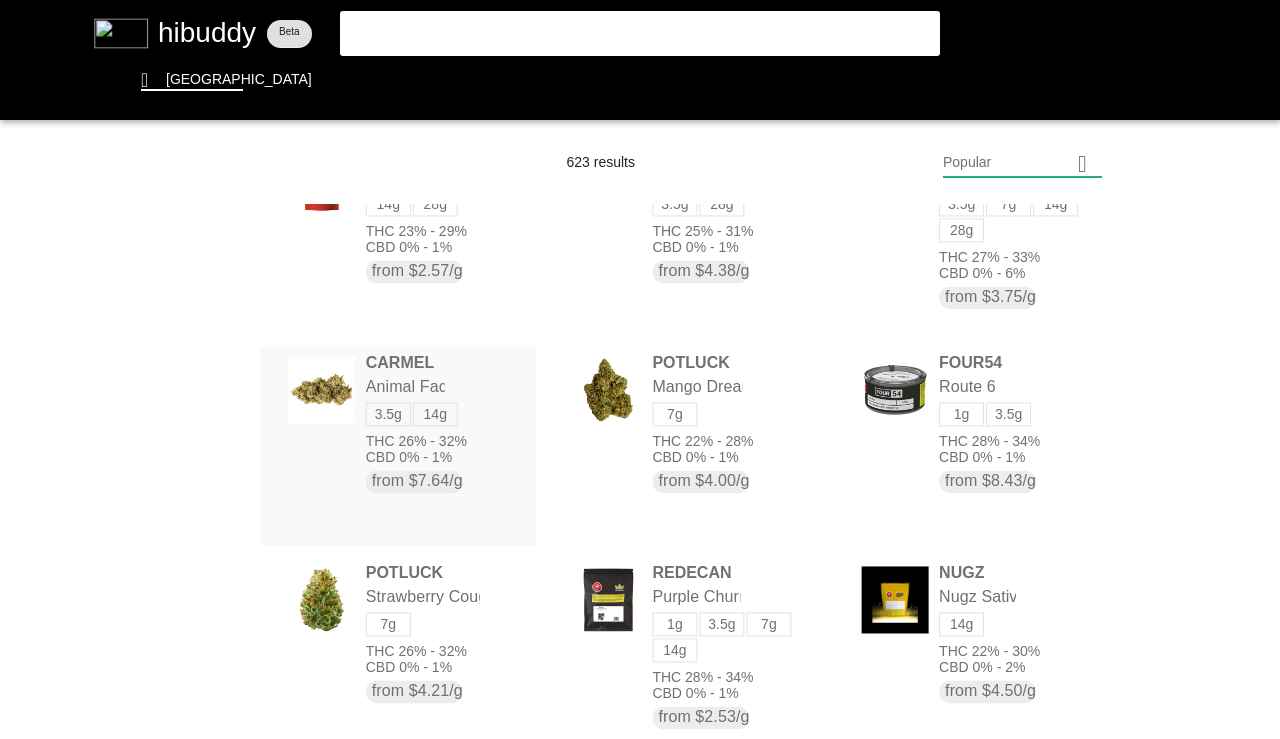 click at bounding box center [640, 369] 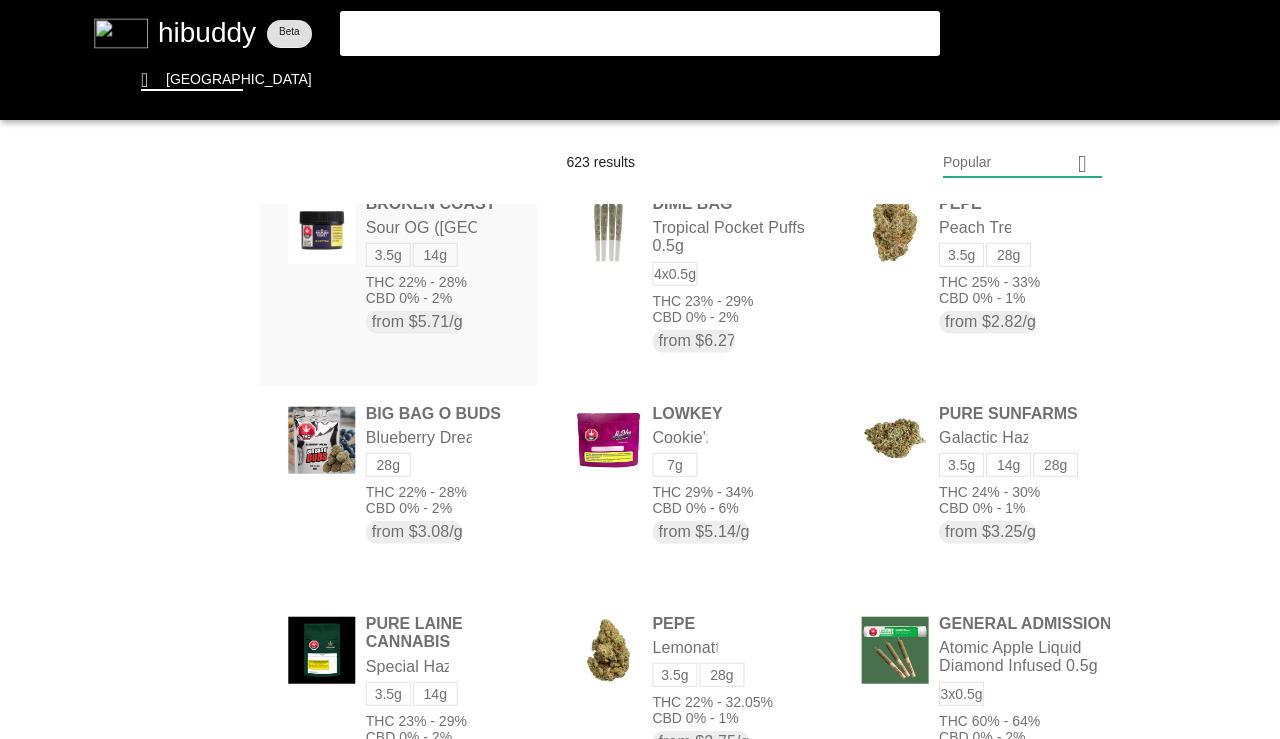 click at bounding box center [640, 369] 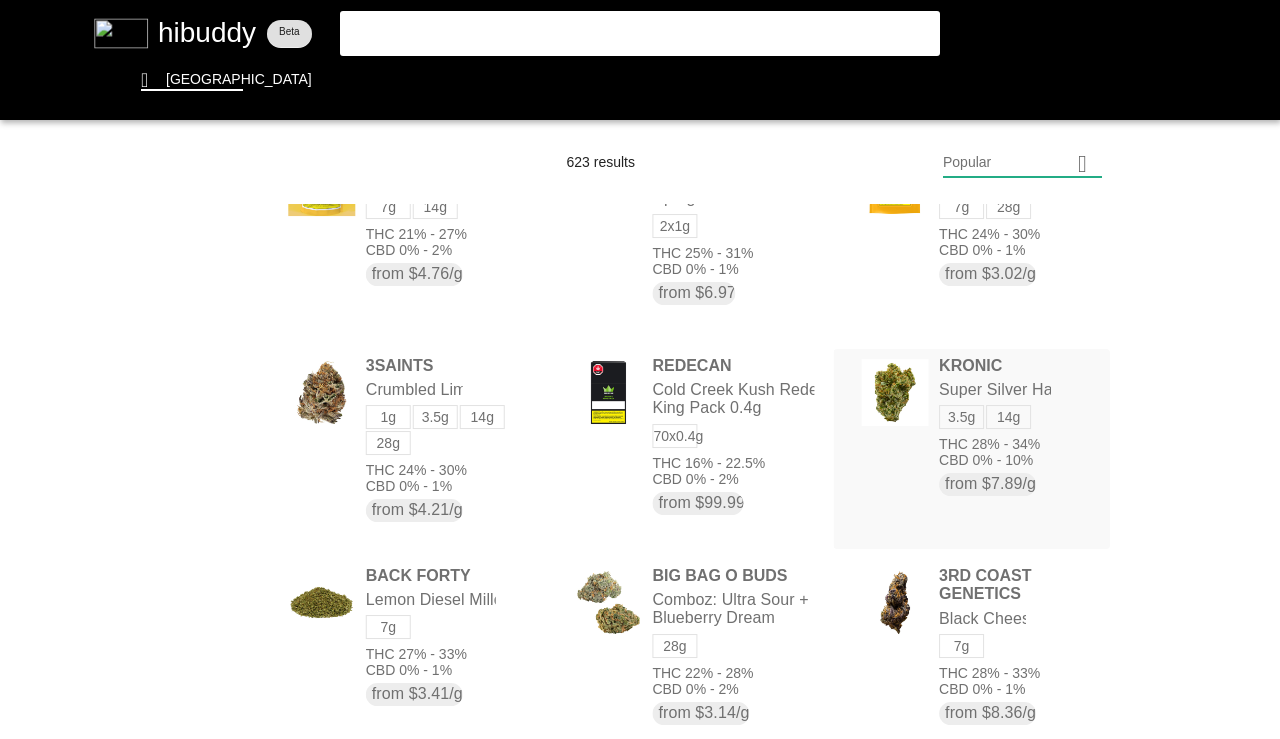 click at bounding box center [640, 369] 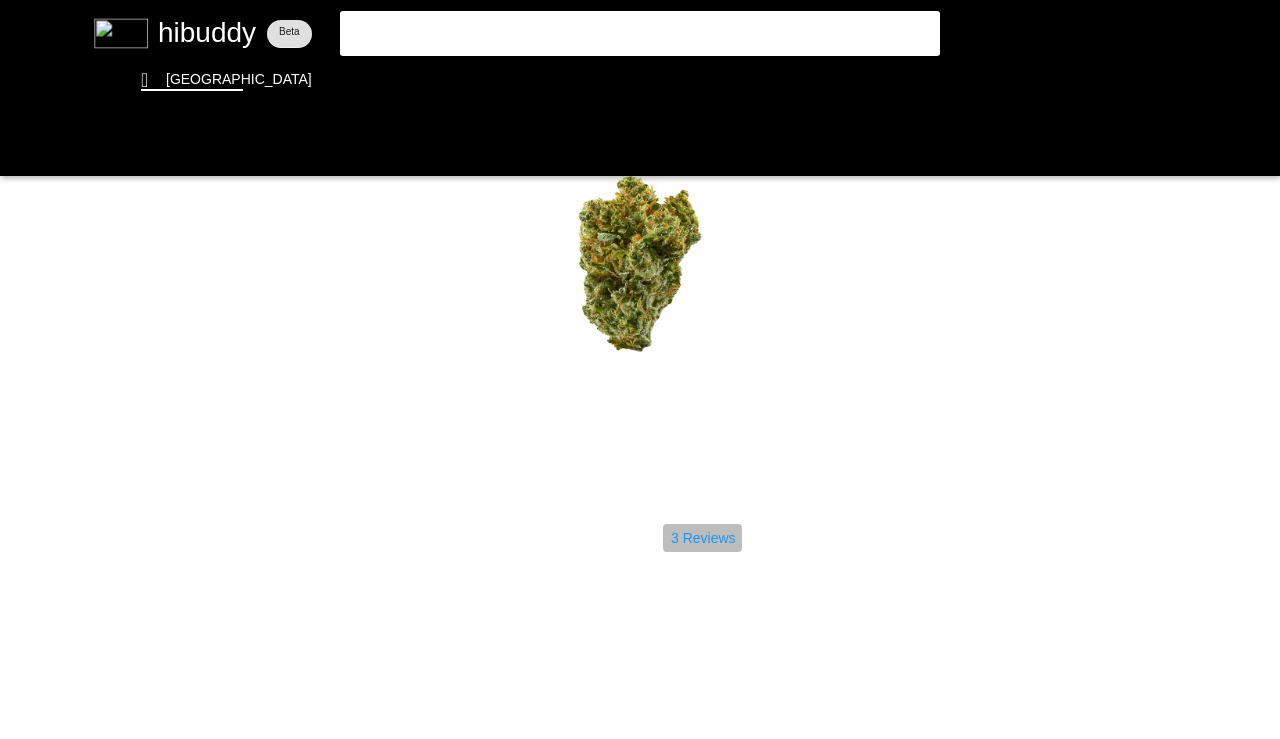 click at bounding box center [640, 369] 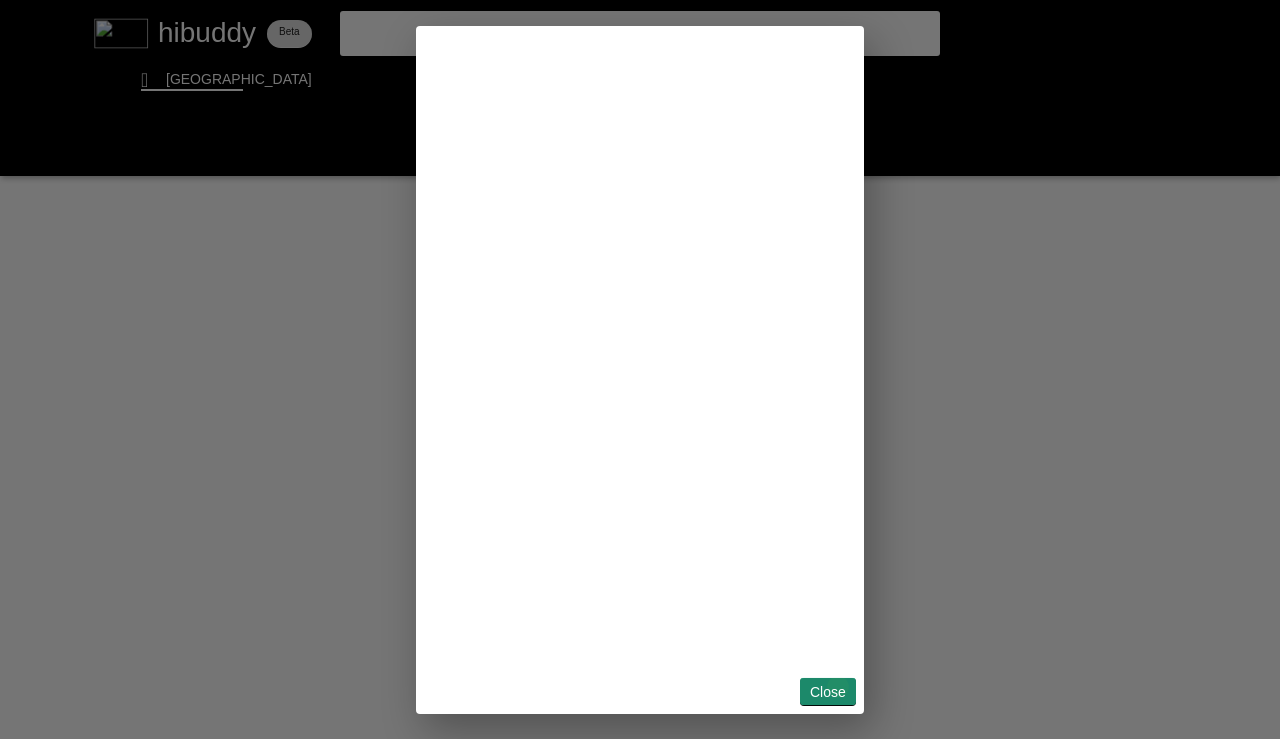 click at bounding box center [640, 369] 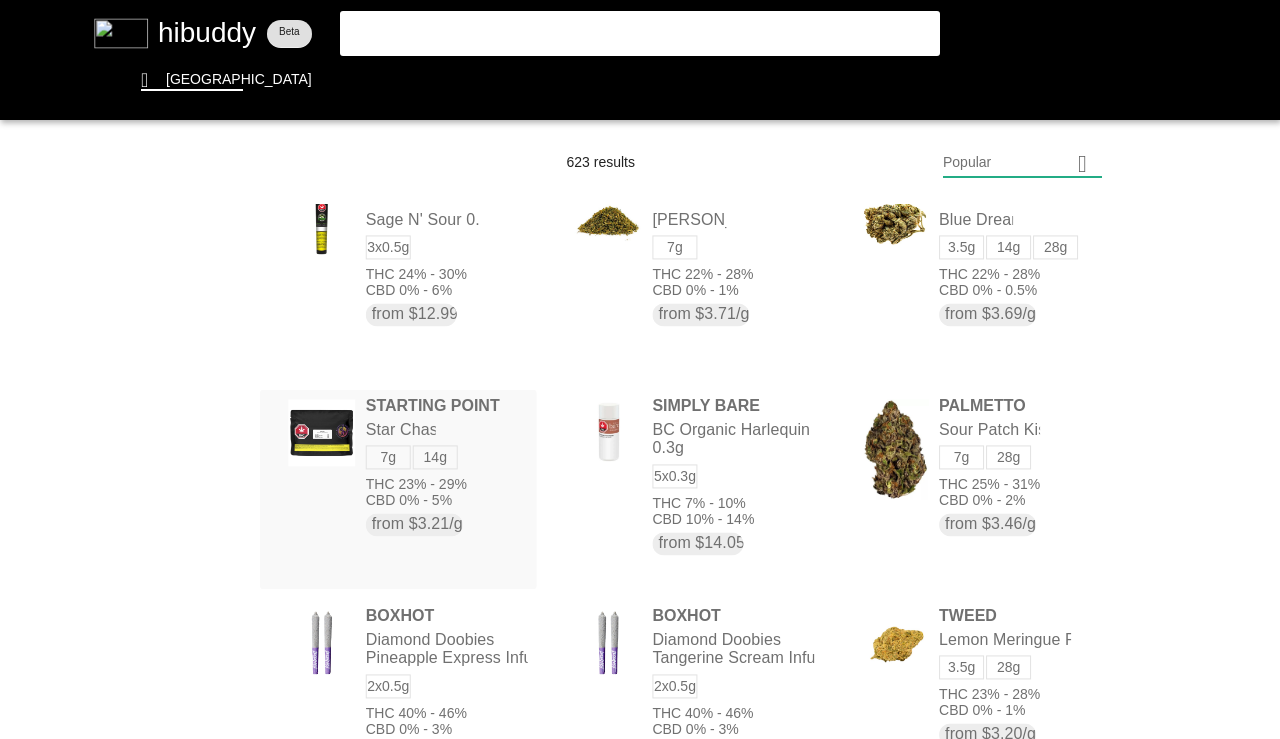 click at bounding box center [640, 369] 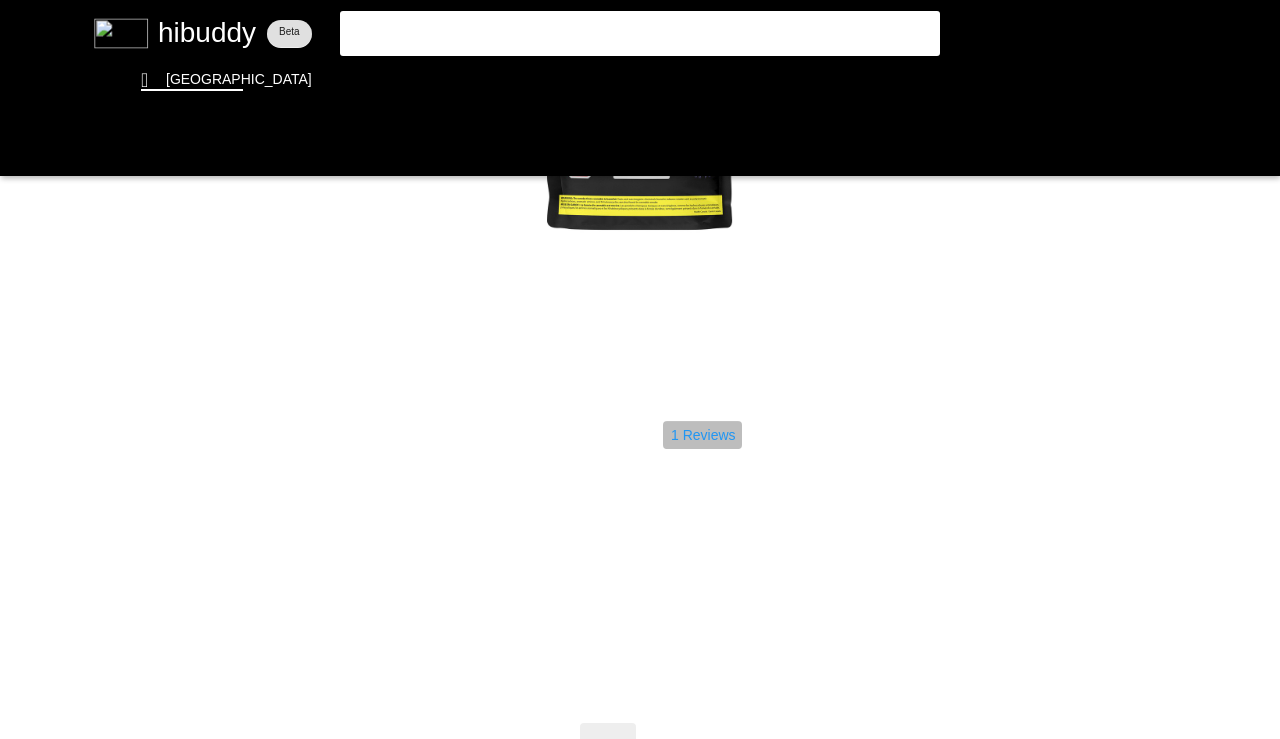 click at bounding box center [640, 369] 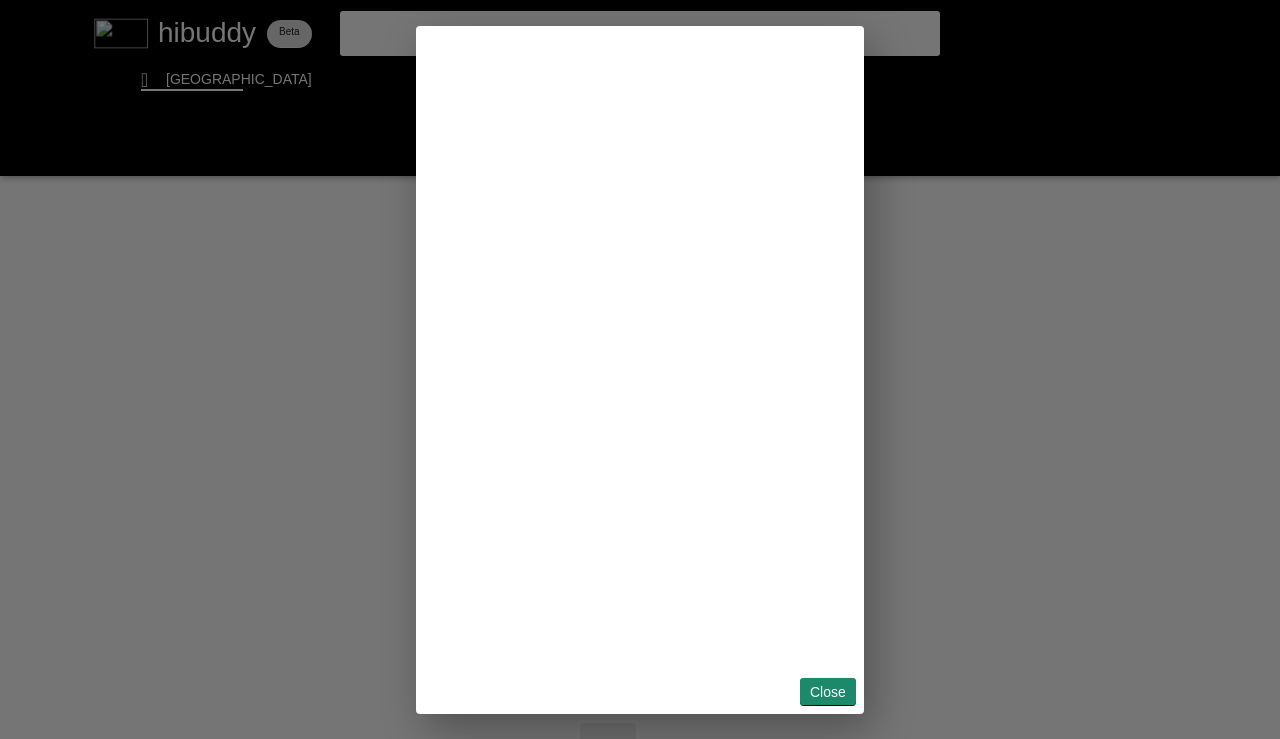 click at bounding box center (640, 369) 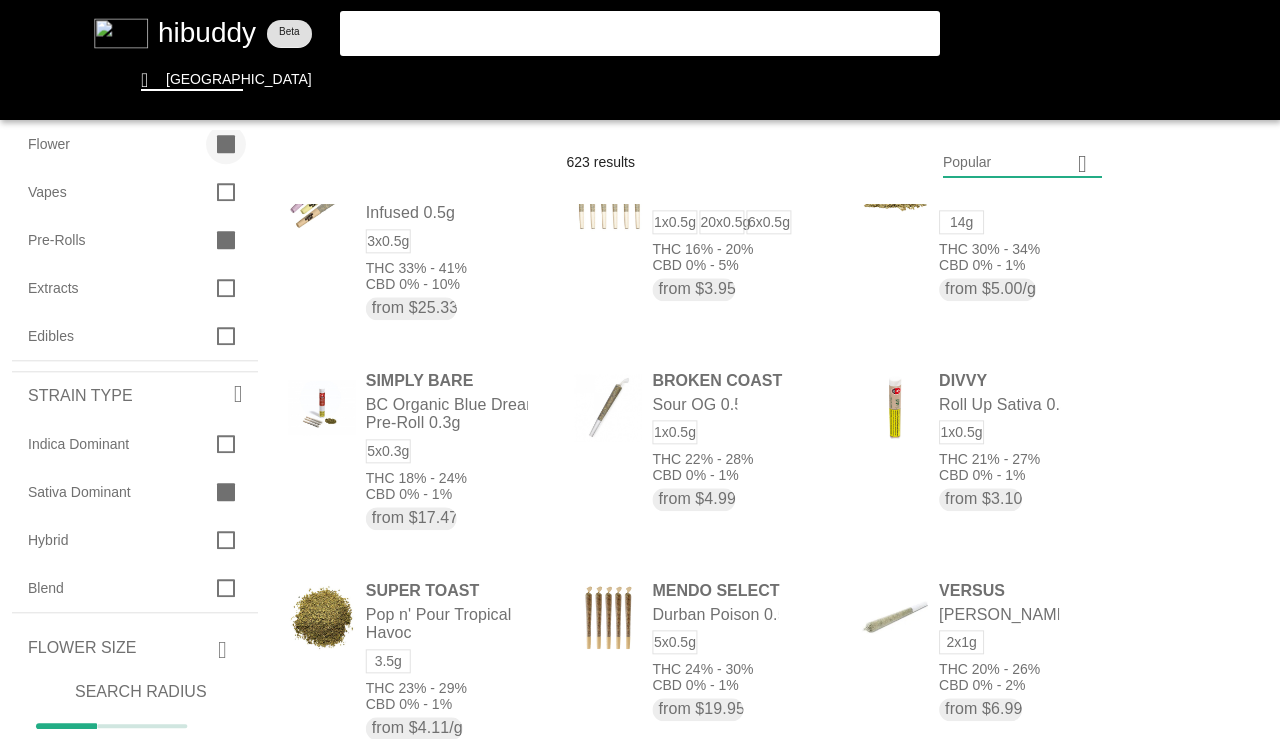 click at bounding box center [640, 369] 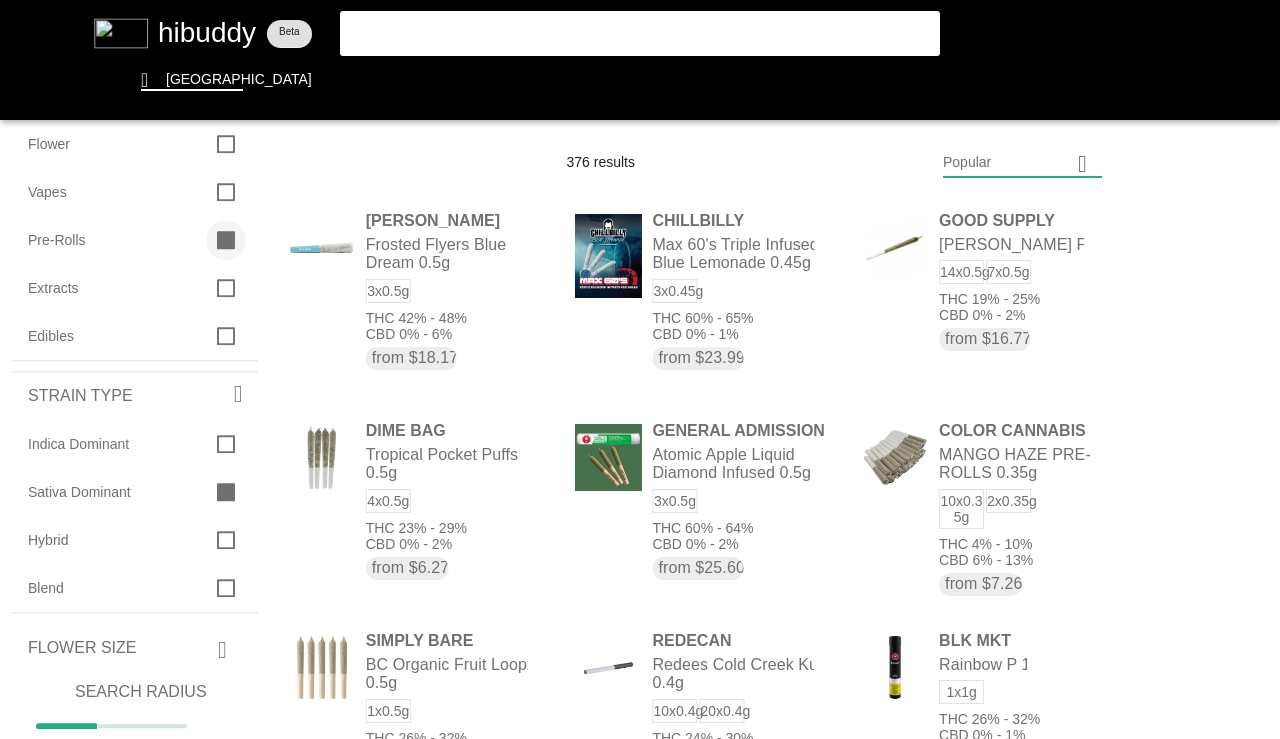 click at bounding box center (640, 369) 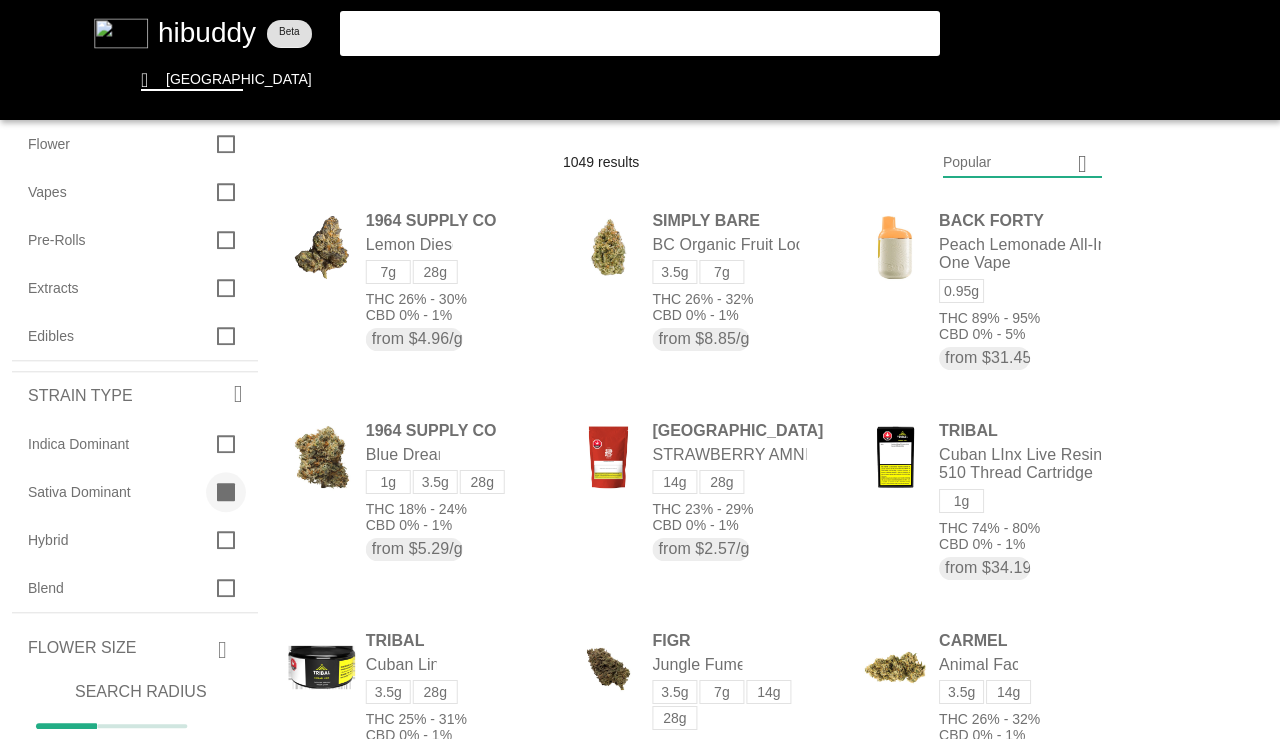click at bounding box center [640, 369] 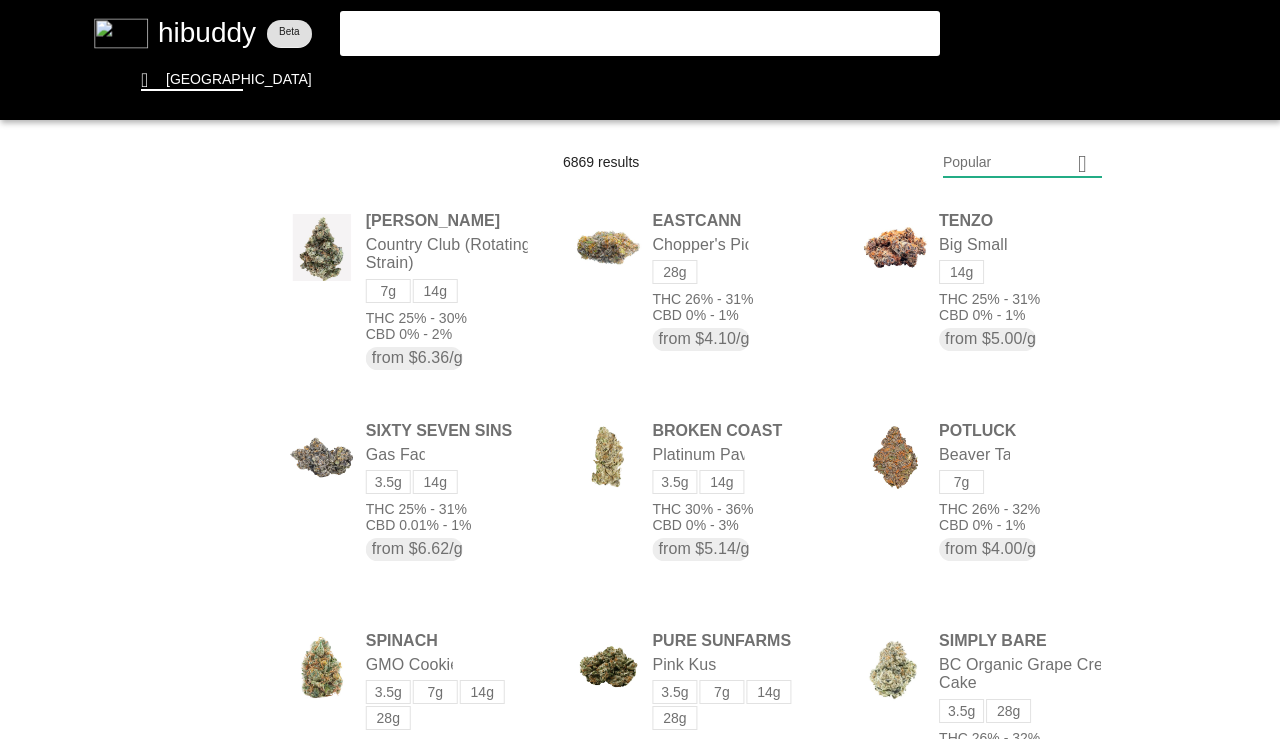 click at bounding box center (640, 369) 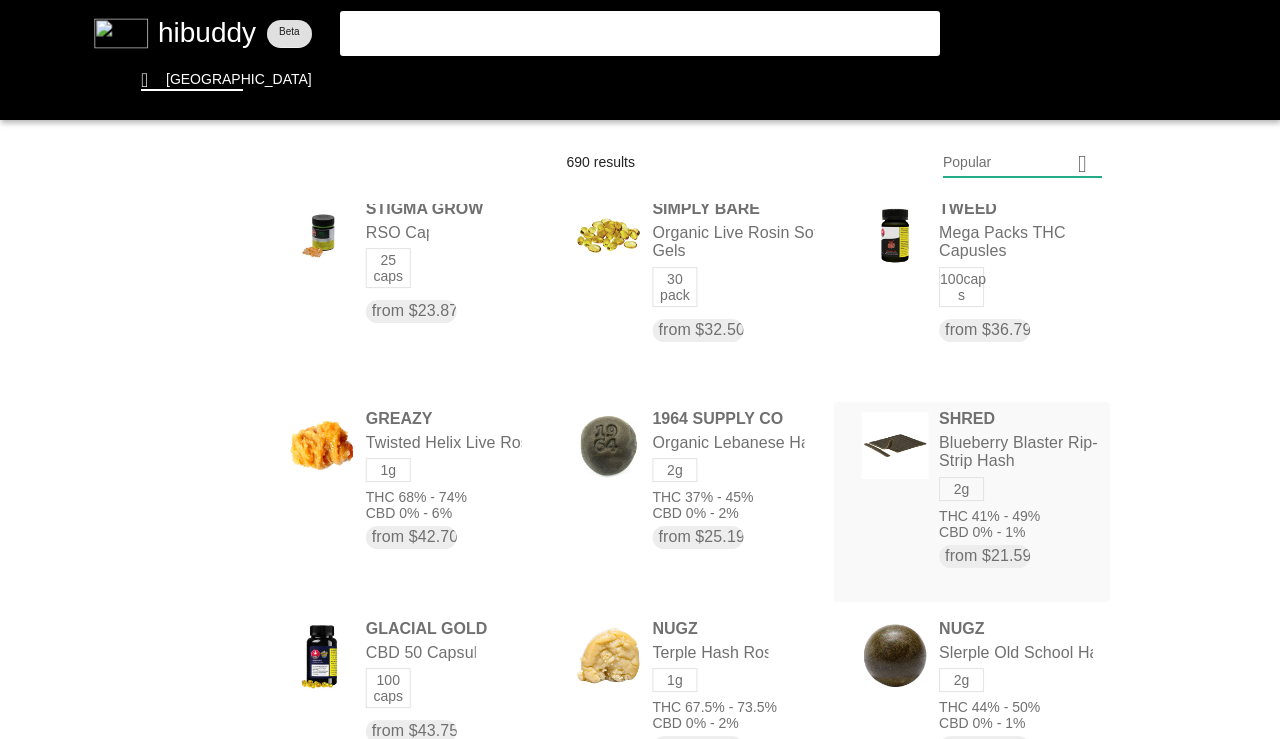 click at bounding box center [640, 369] 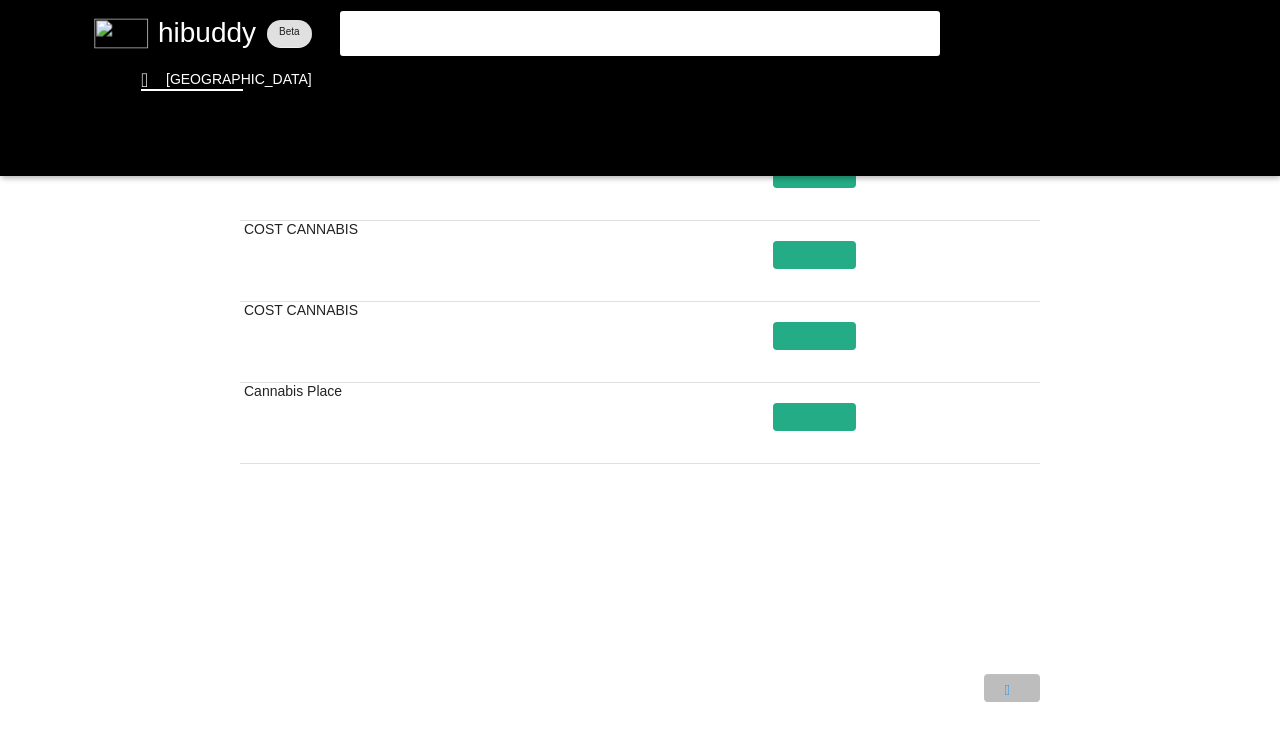 click at bounding box center [640, 369] 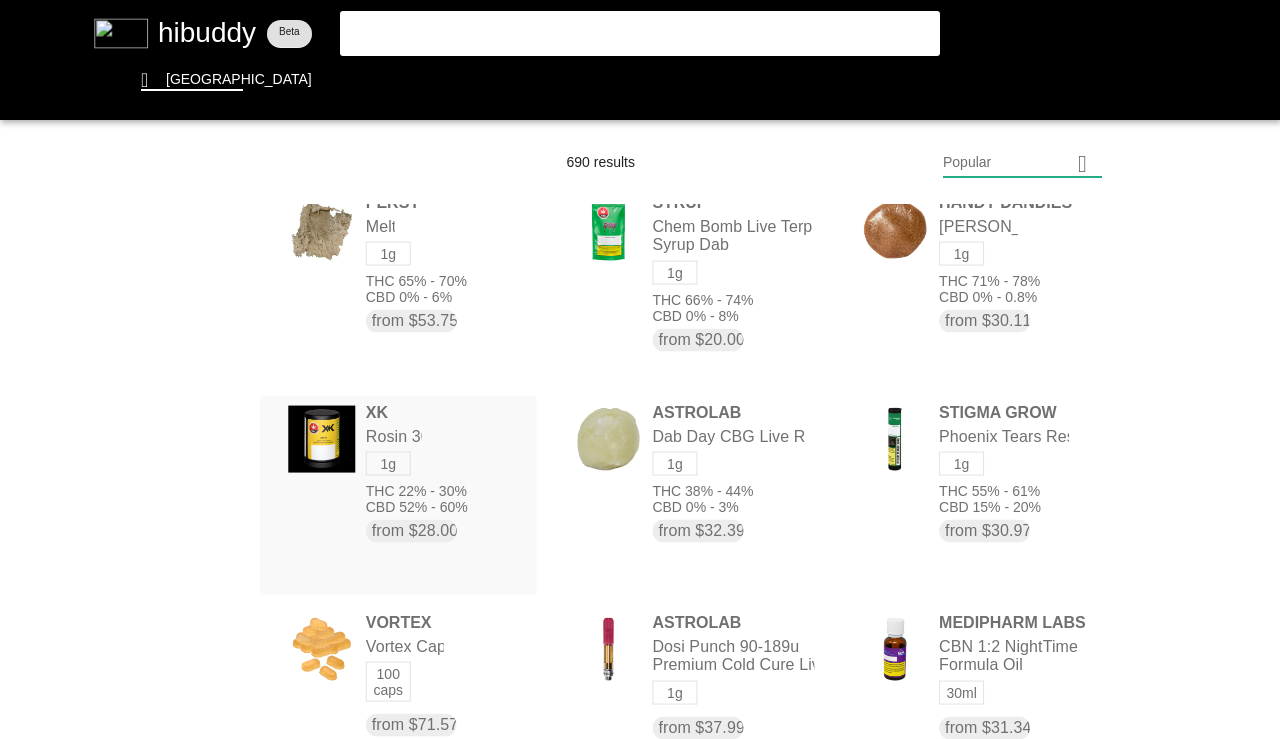 click at bounding box center (640, 369) 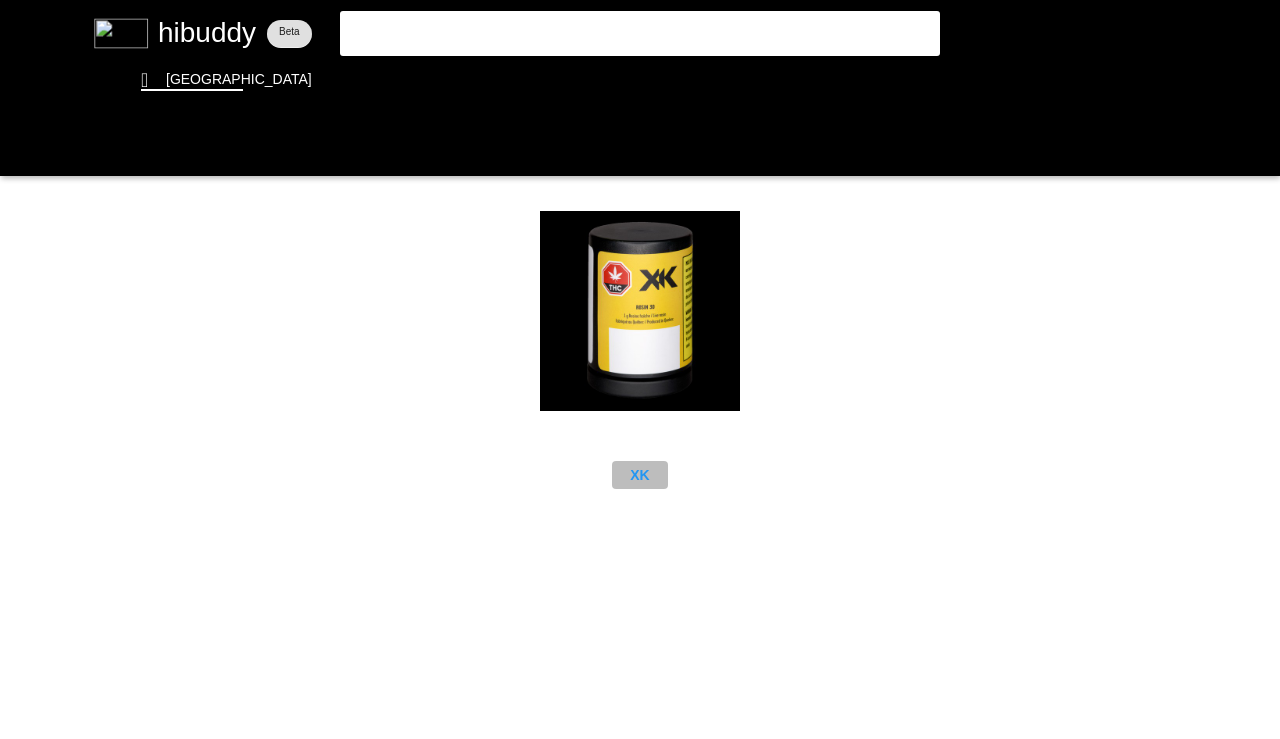 click at bounding box center [640, 369] 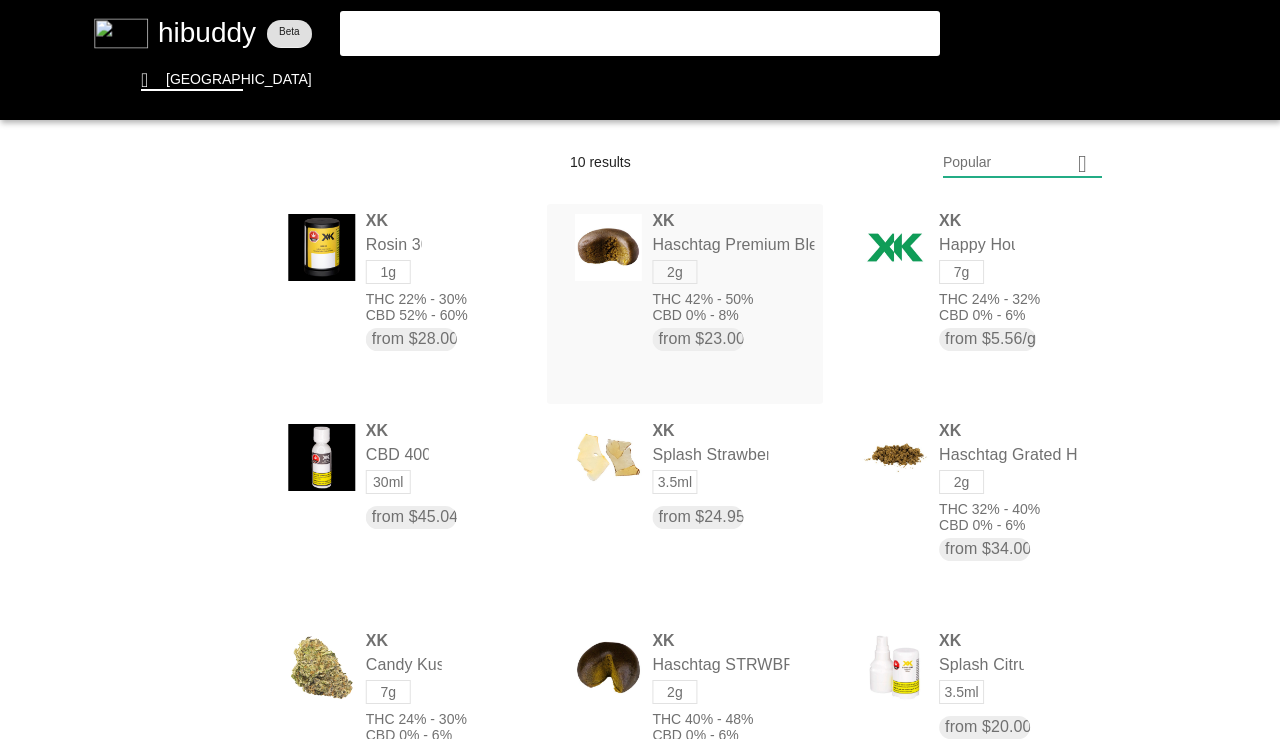 click at bounding box center [640, 369] 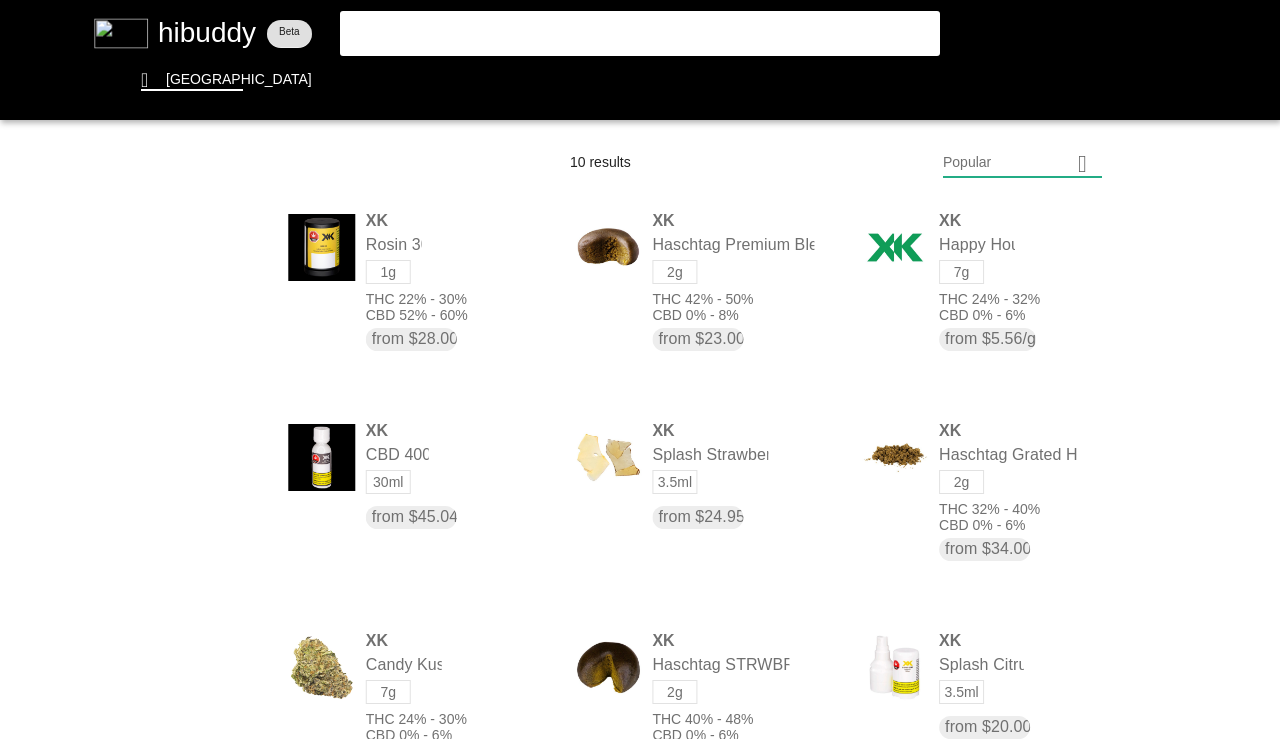 click at bounding box center [640, 369] 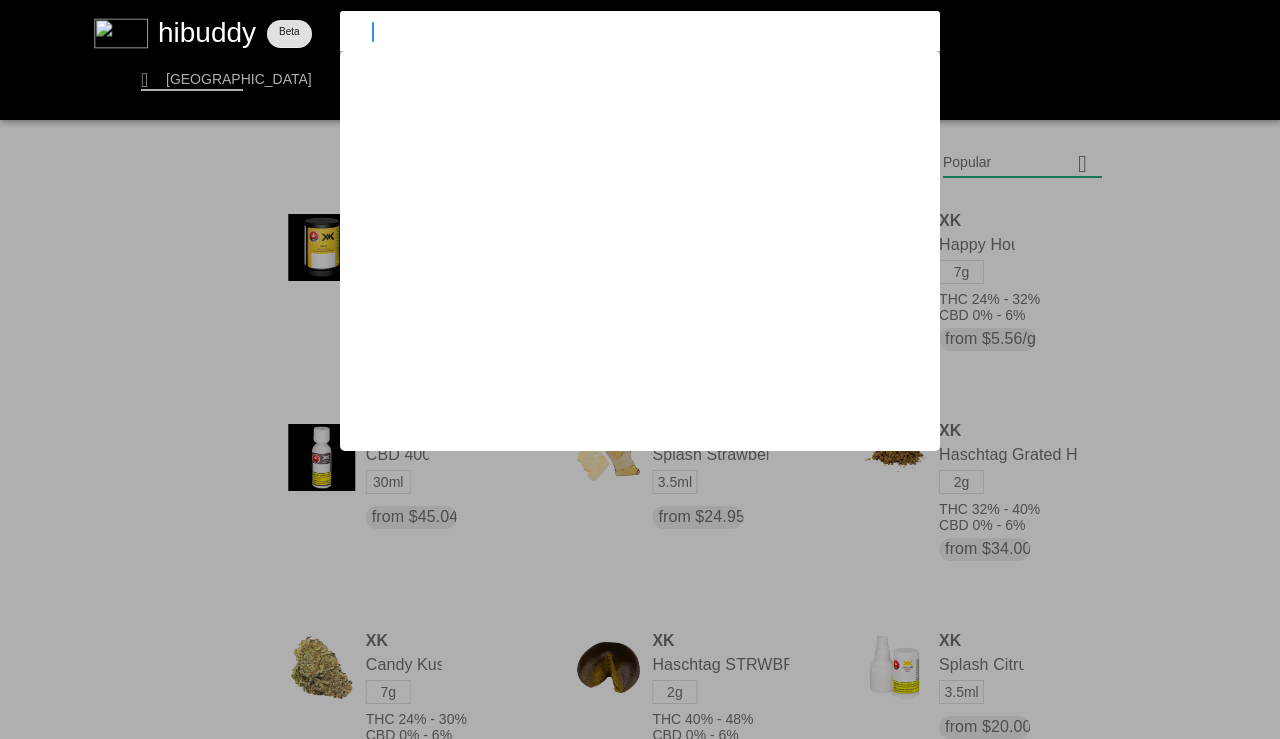 type on "hash" 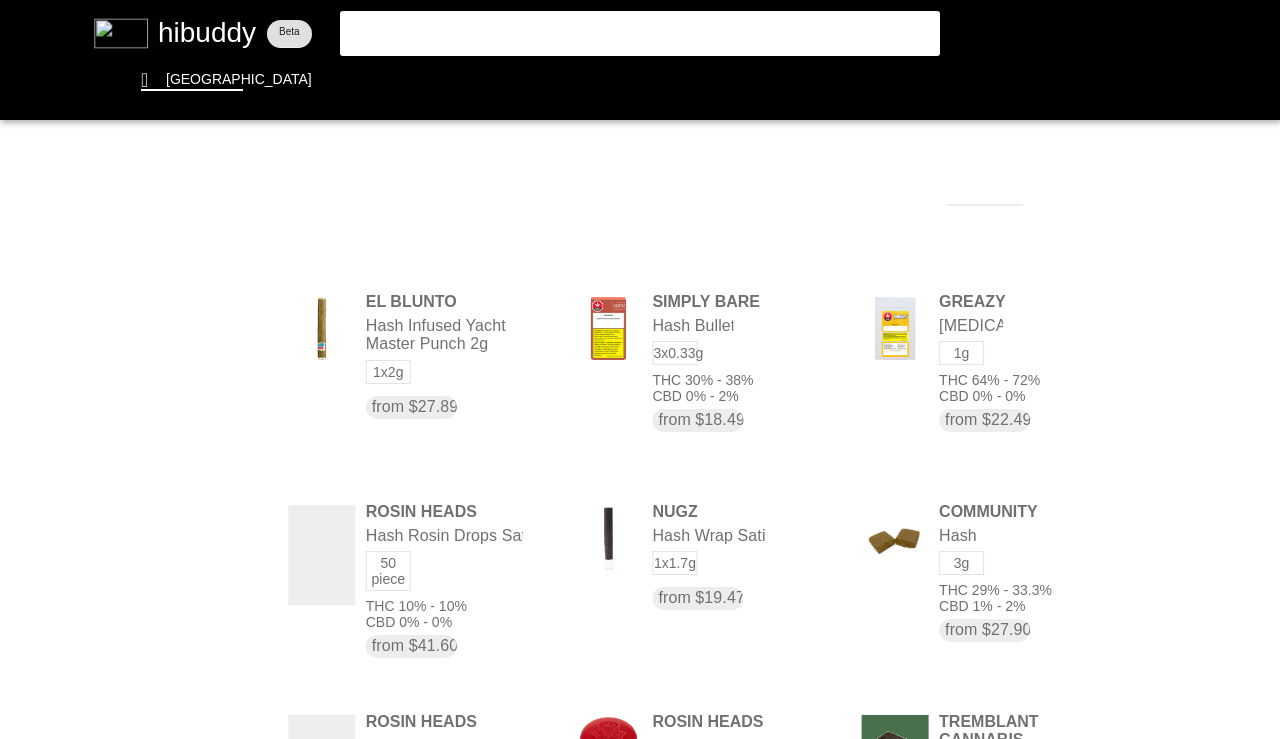 click at bounding box center (640, 369) 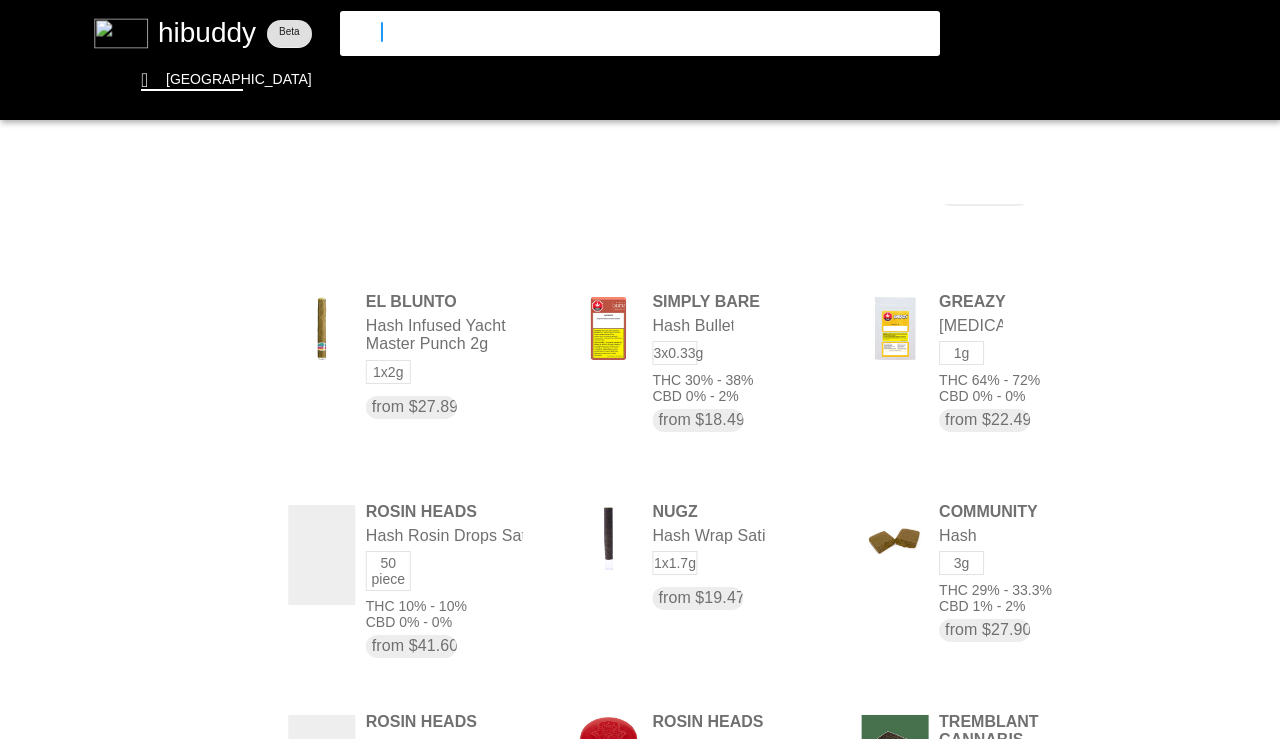 click on "hash" at bounding box center [623, 31] 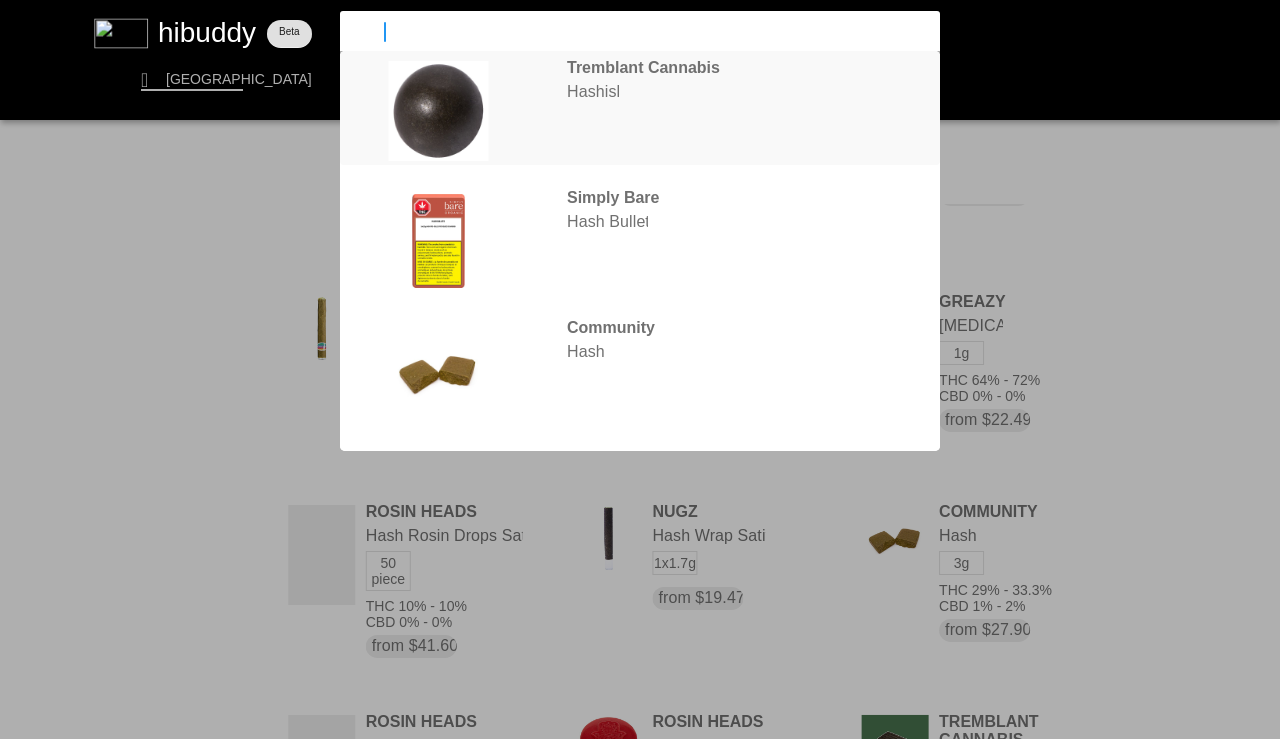 type on "hashish" 